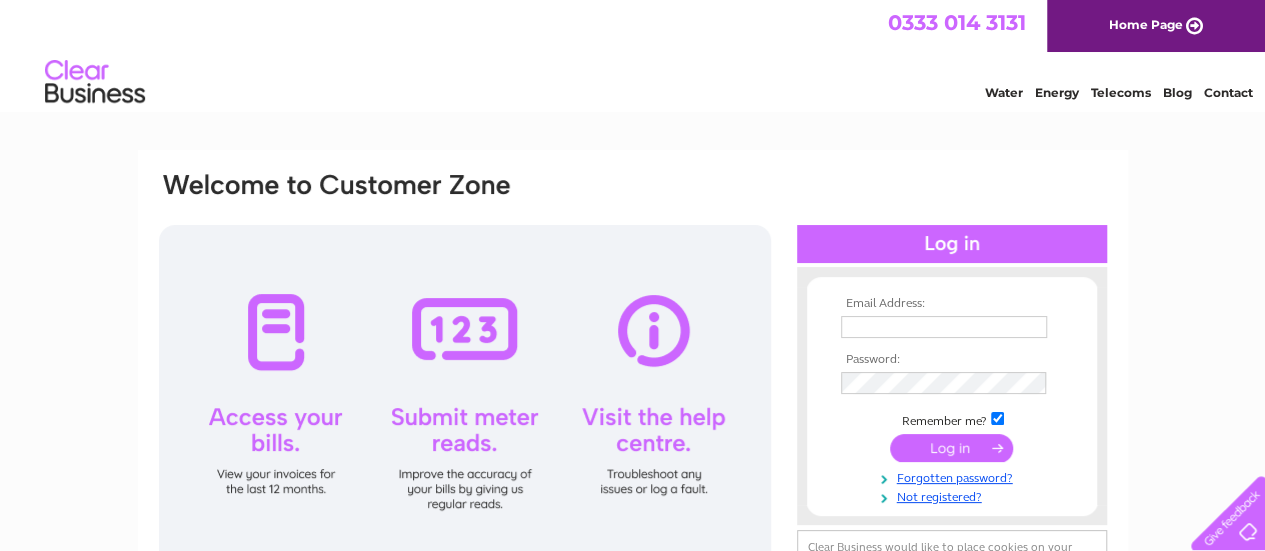 scroll, scrollTop: 0, scrollLeft: 0, axis: both 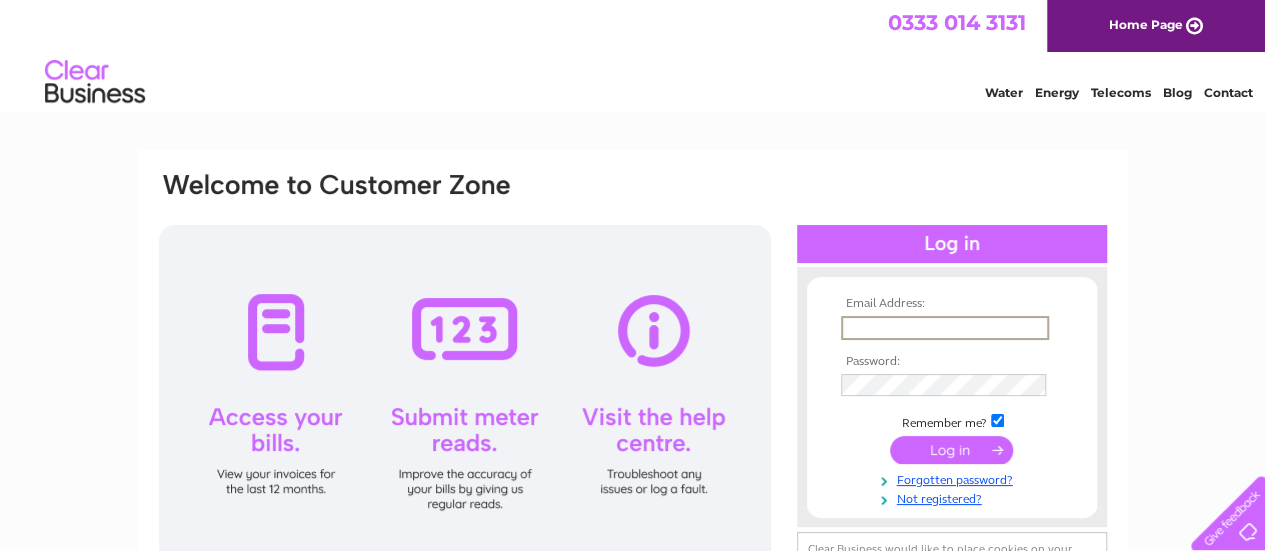 click at bounding box center (945, 328) 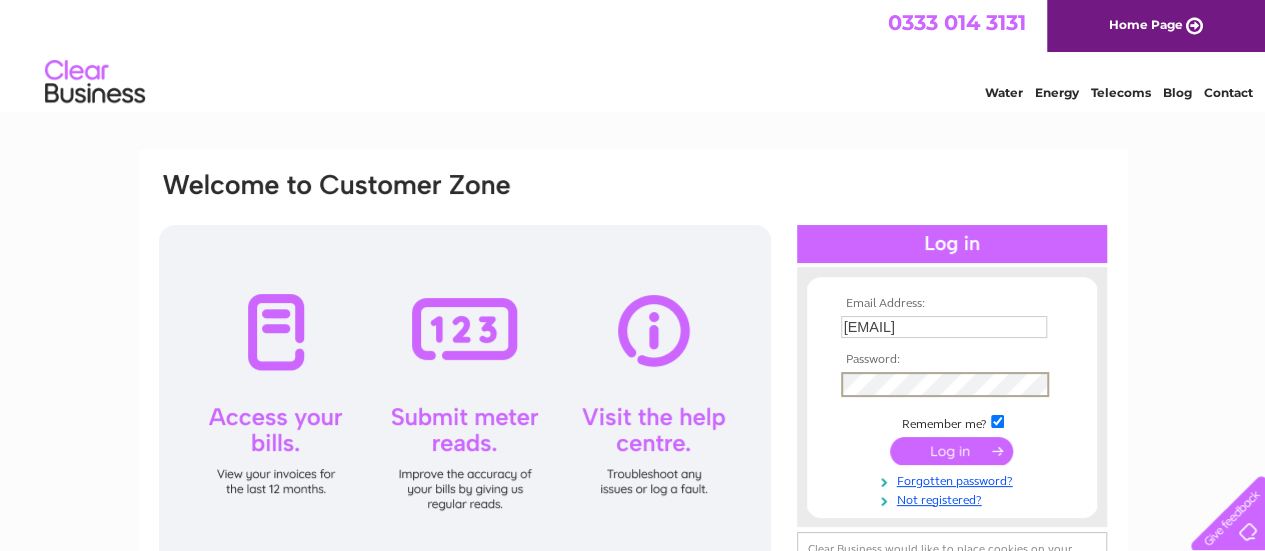 click on "clairesegeren@gmail.com" at bounding box center (944, 327) 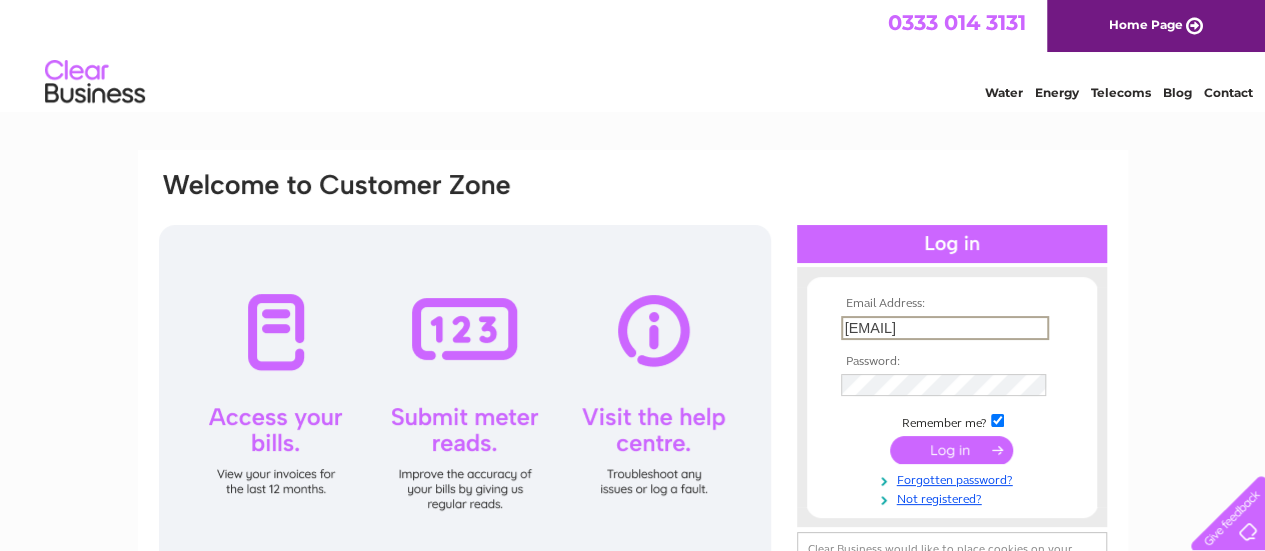click on "clairesegeren@gmail.com" at bounding box center [945, 328] 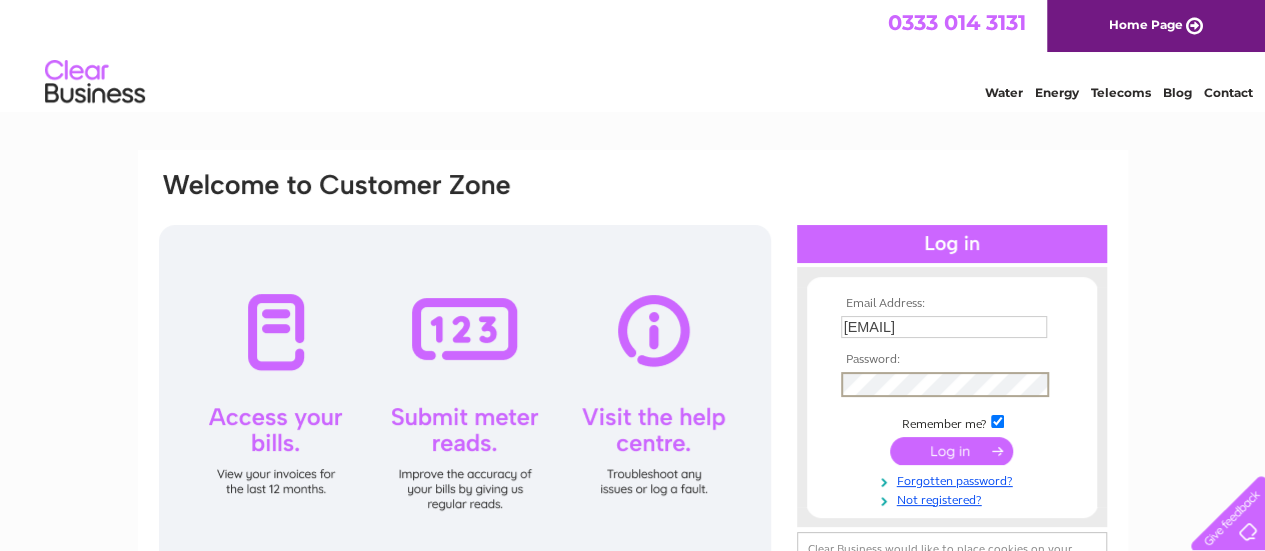 click at bounding box center (951, 451) 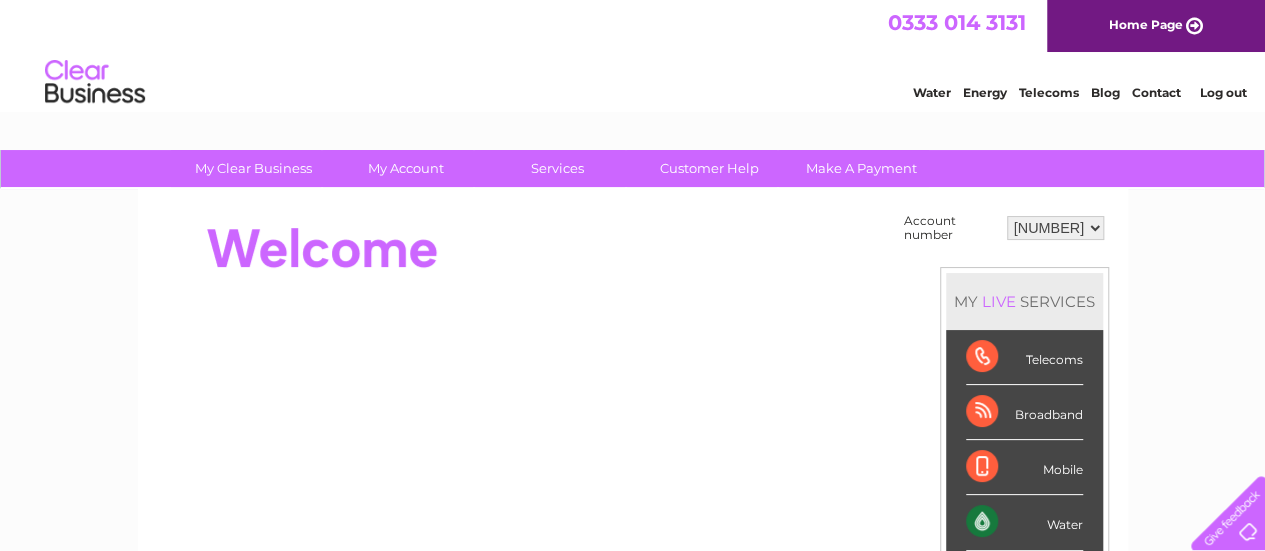 scroll, scrollTop: 0, scrollLeft: 0, axis: both 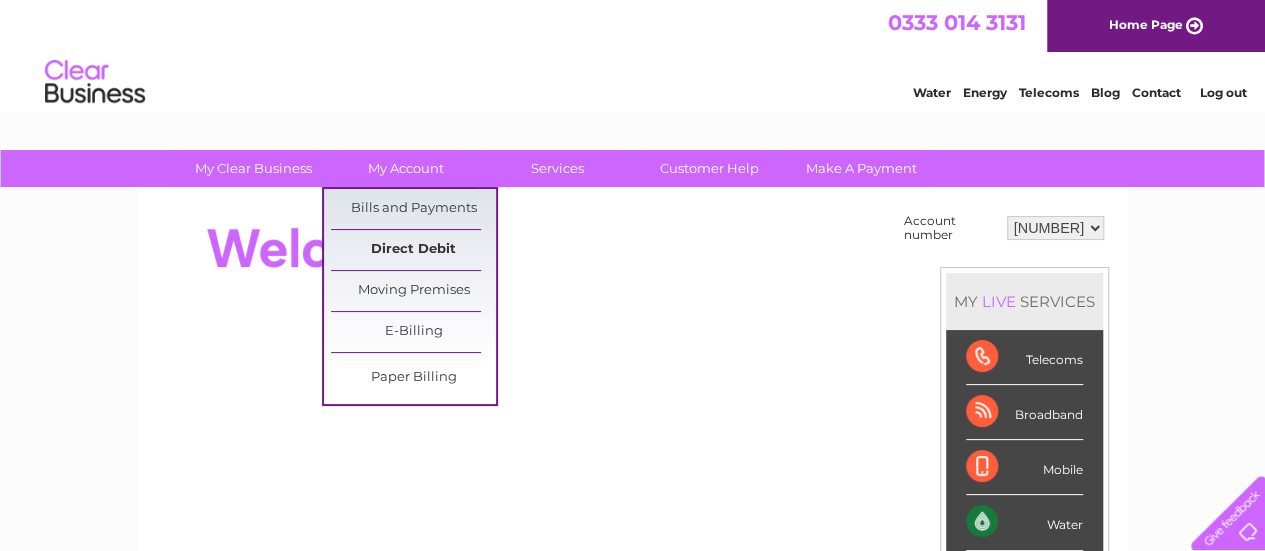 click on "Direct Debit" at bounding box center [413, 250] 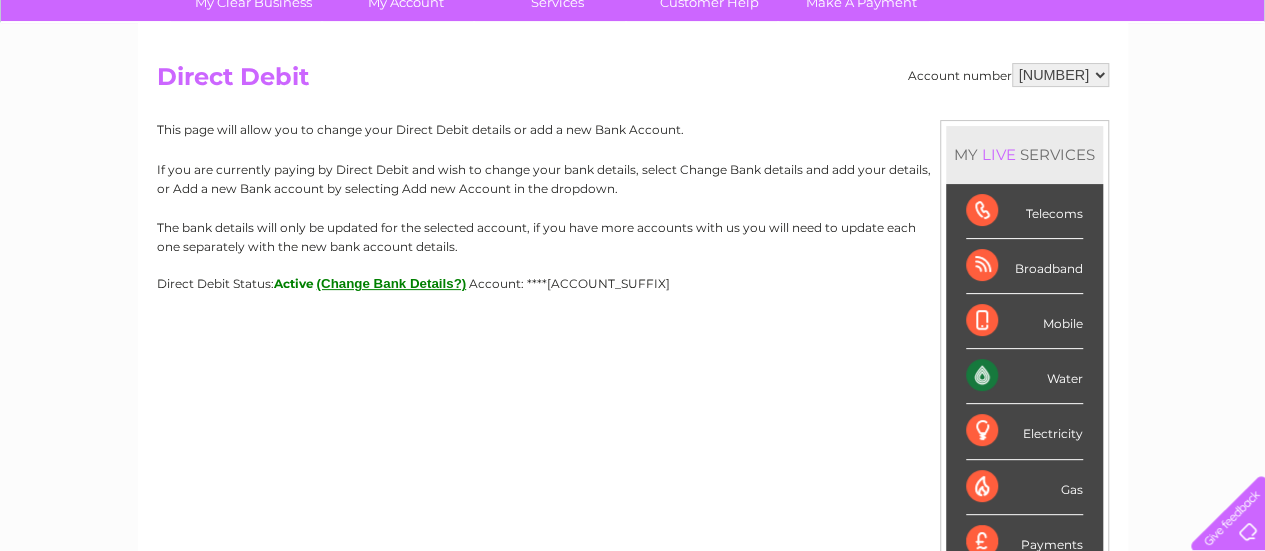 scroll, scrollTop: 170, scrollLeft: 0, axis: vertical 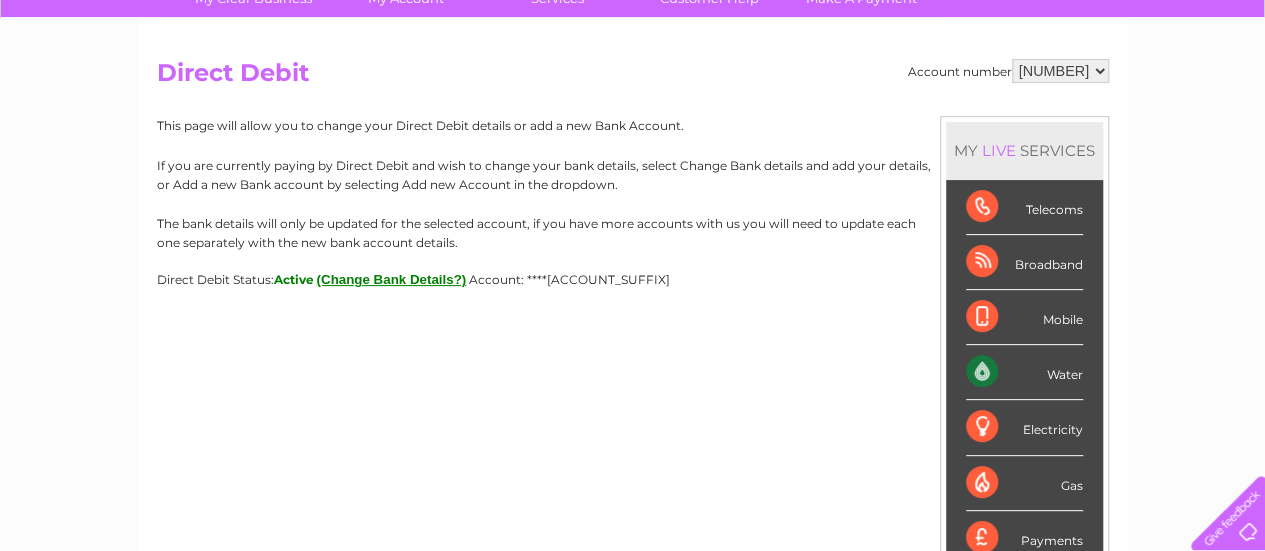 click on "30290799
30300114" at bounding box center [1060, 71] 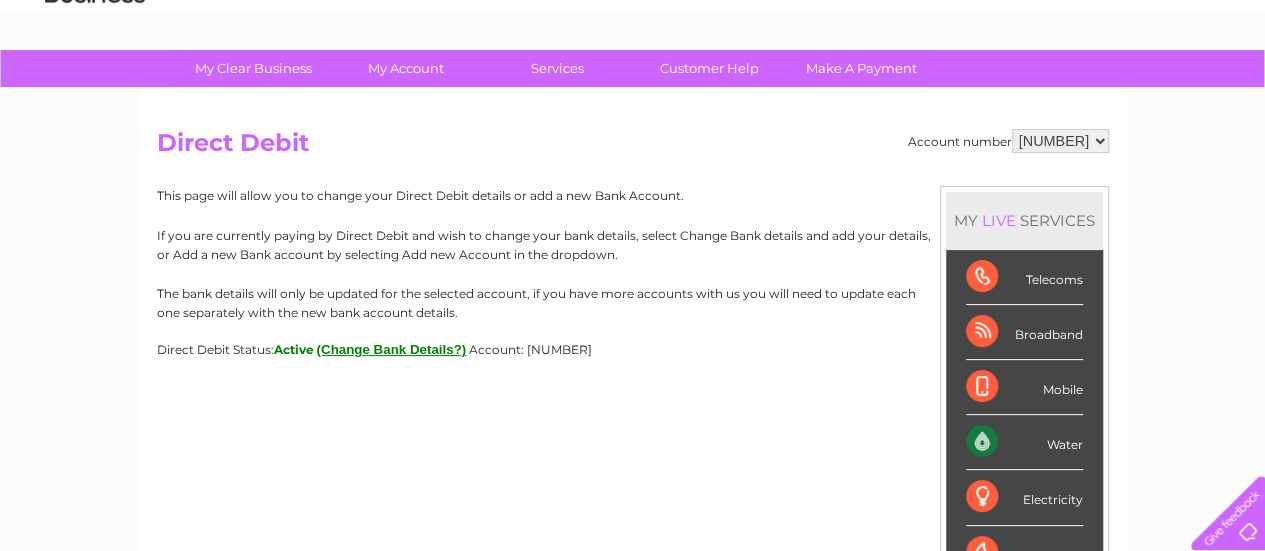 scroll, scrollTop: 102, scrollLeft: 0, axis: vertical 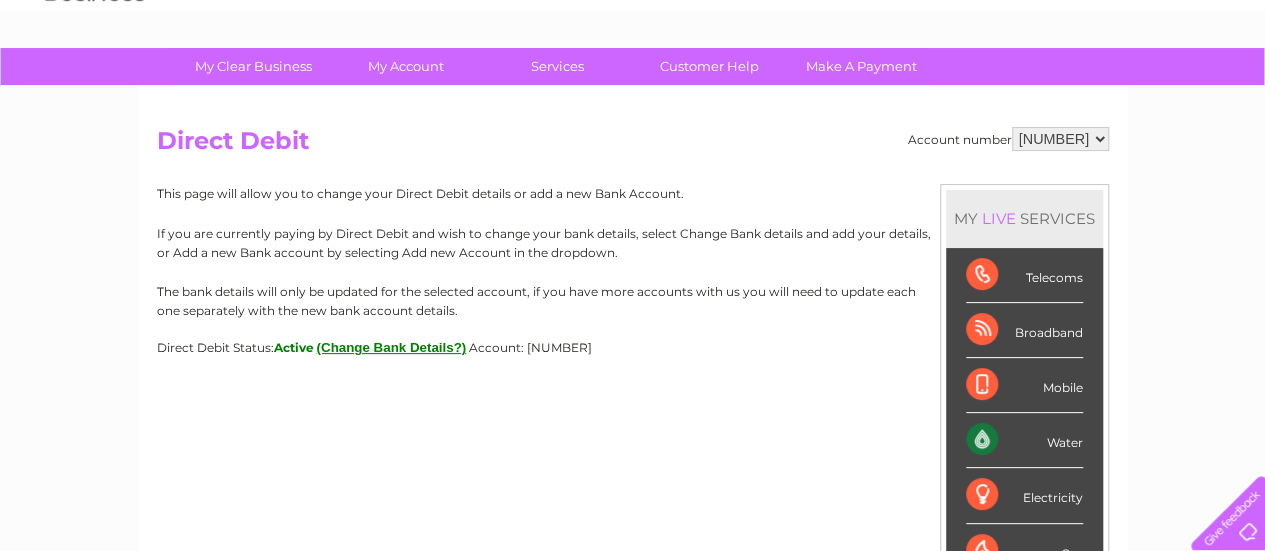 click on "(Change Bank Details?)" at bounding box center (392, 347) 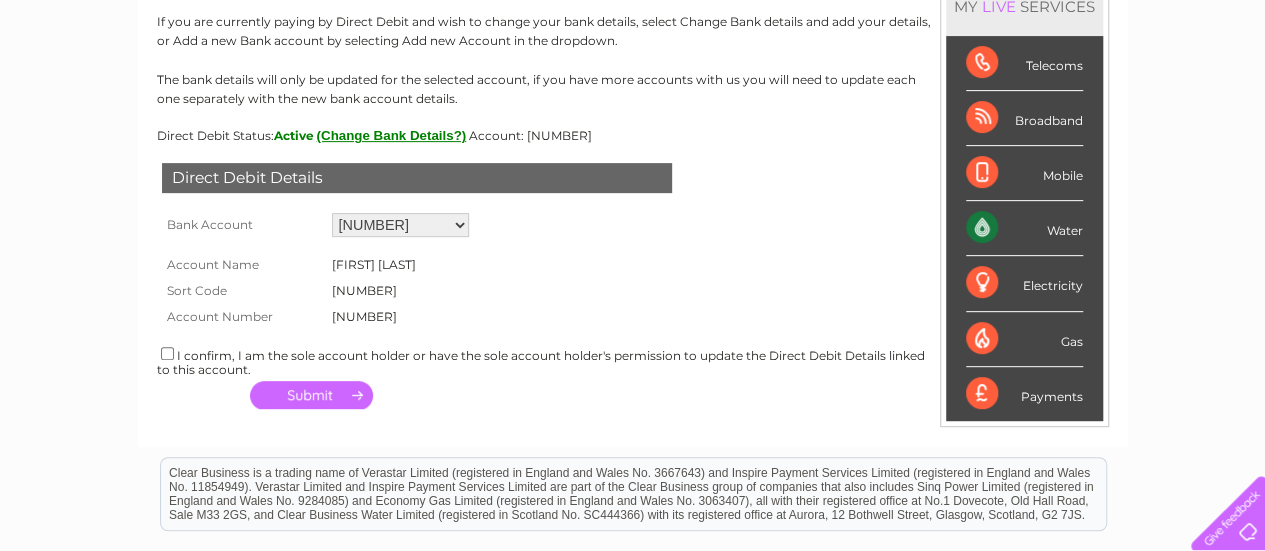 scroll, scrollTop: 362, scrollLeft: 0, axis: vertical 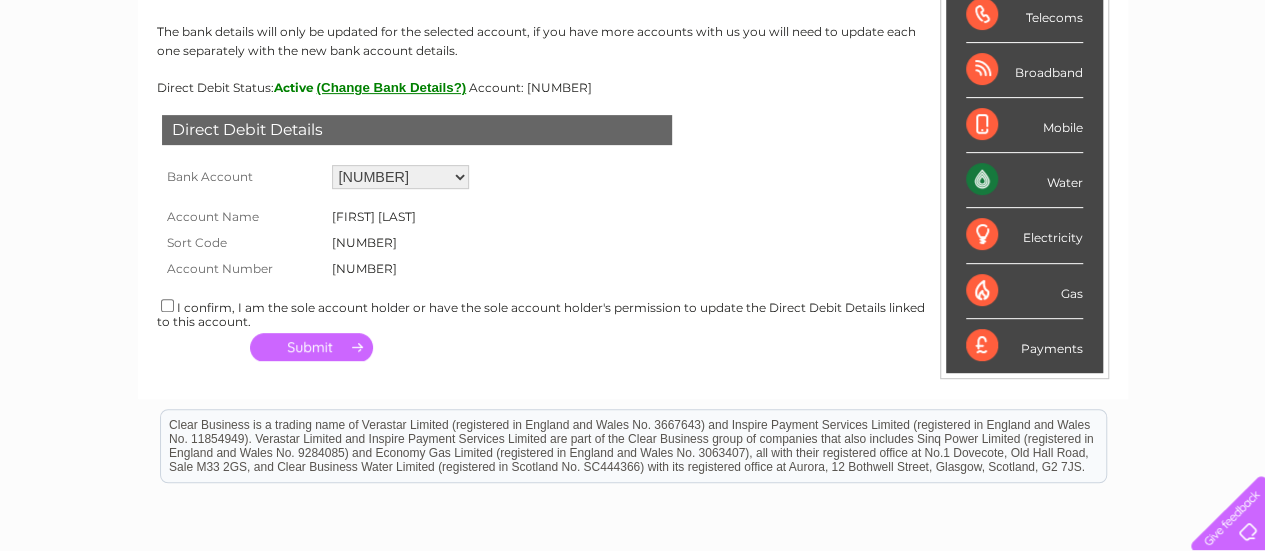 click at bounding box center (167, 305) 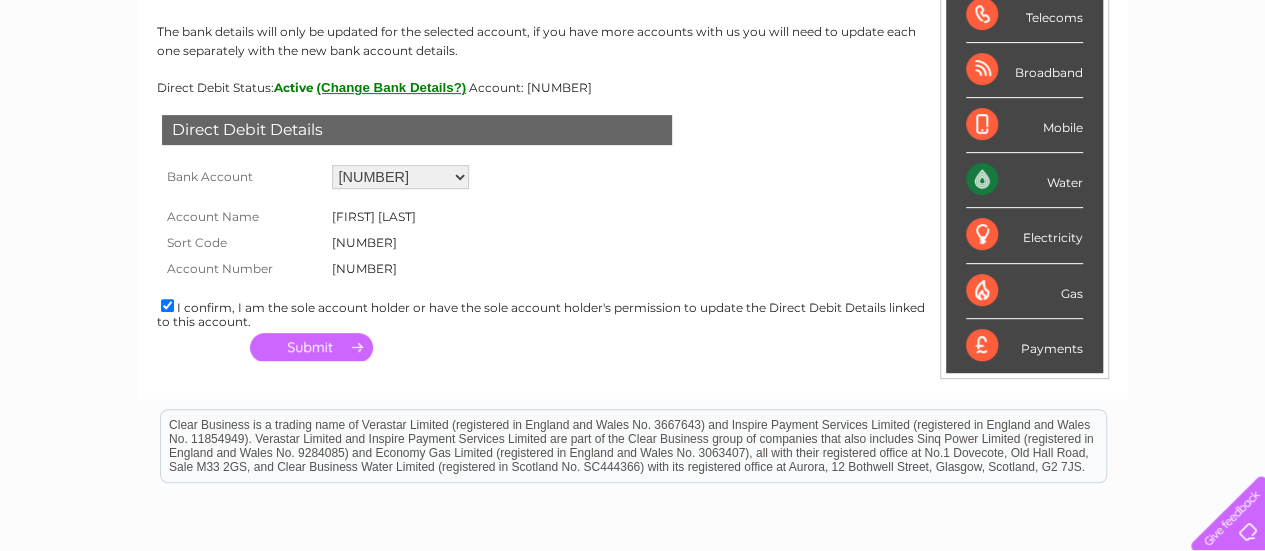 click at bounding box center (311, 347) 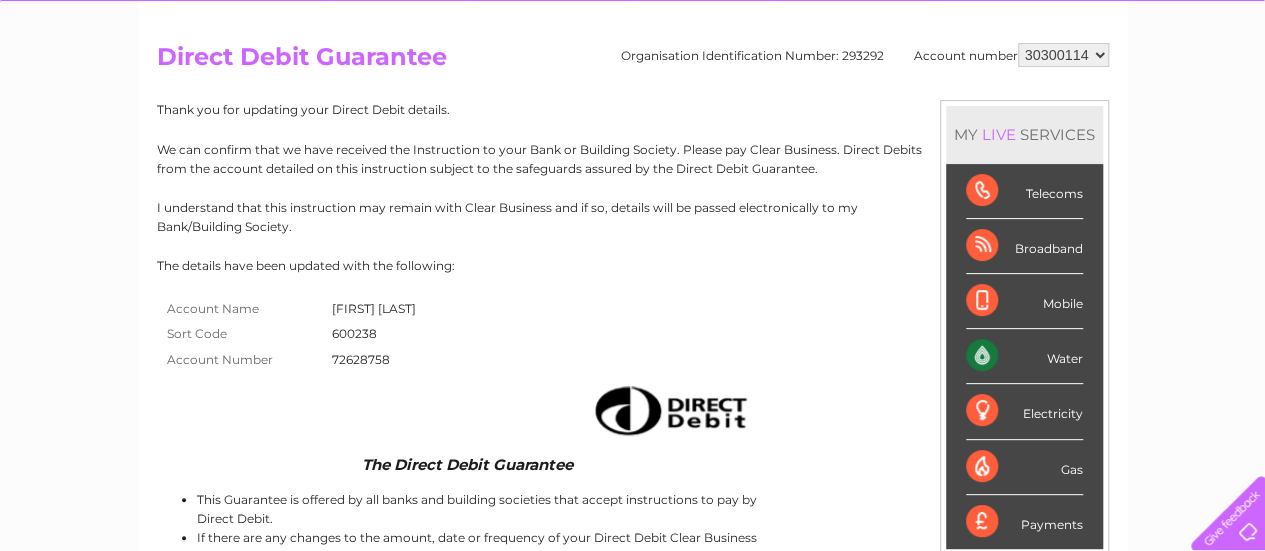 scroll, scrollTop: 169, scrollLeft: 0, axis: vertical 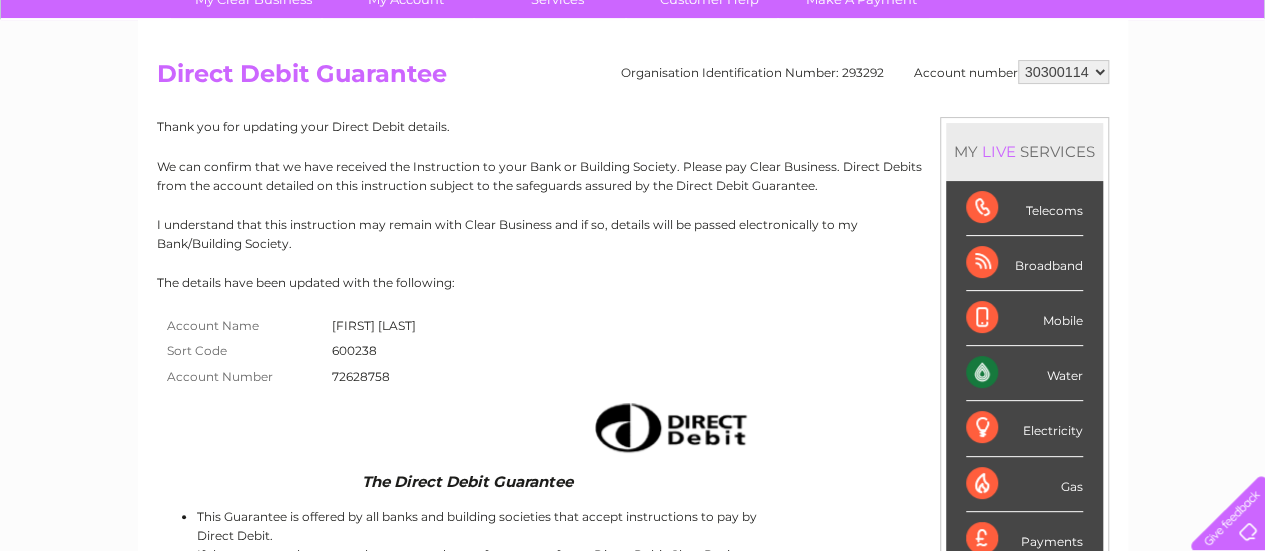 click on "30290799
30300114" at bounding box center [1063, 72] 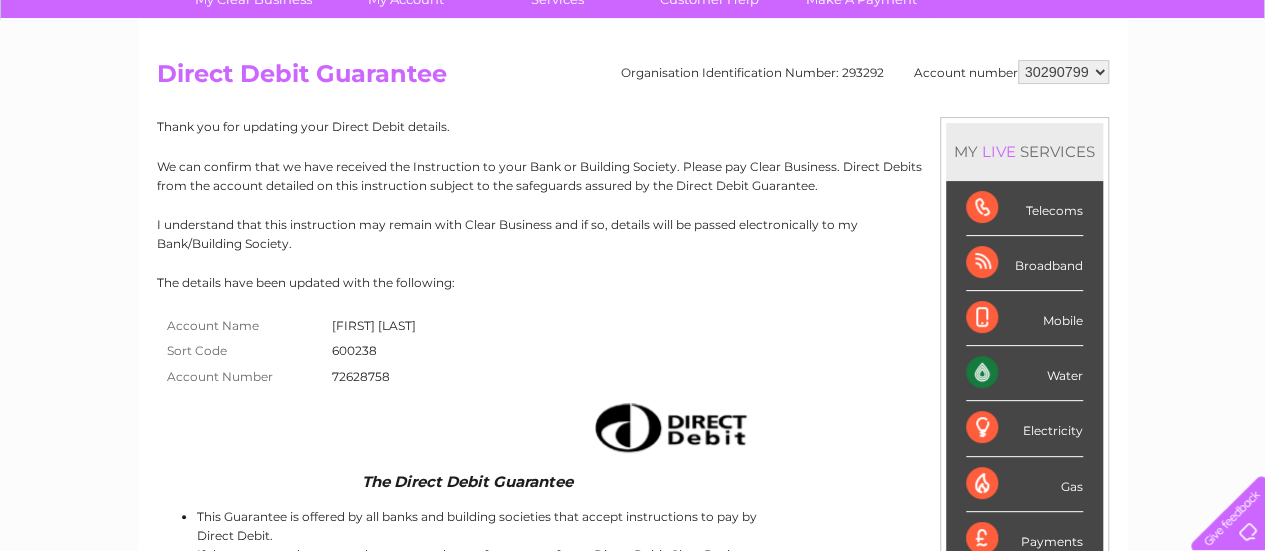 click on "30290799
30300114" at bounding box center [1063, 72] 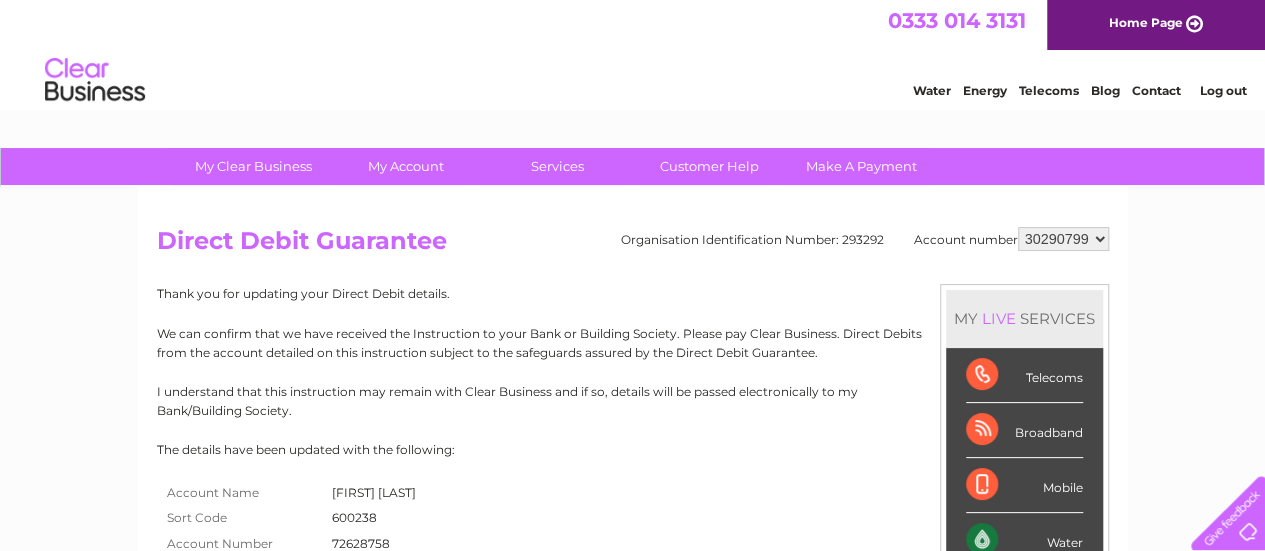 scroll, scrollTop: 0, scrollLeft: 0, axis: both 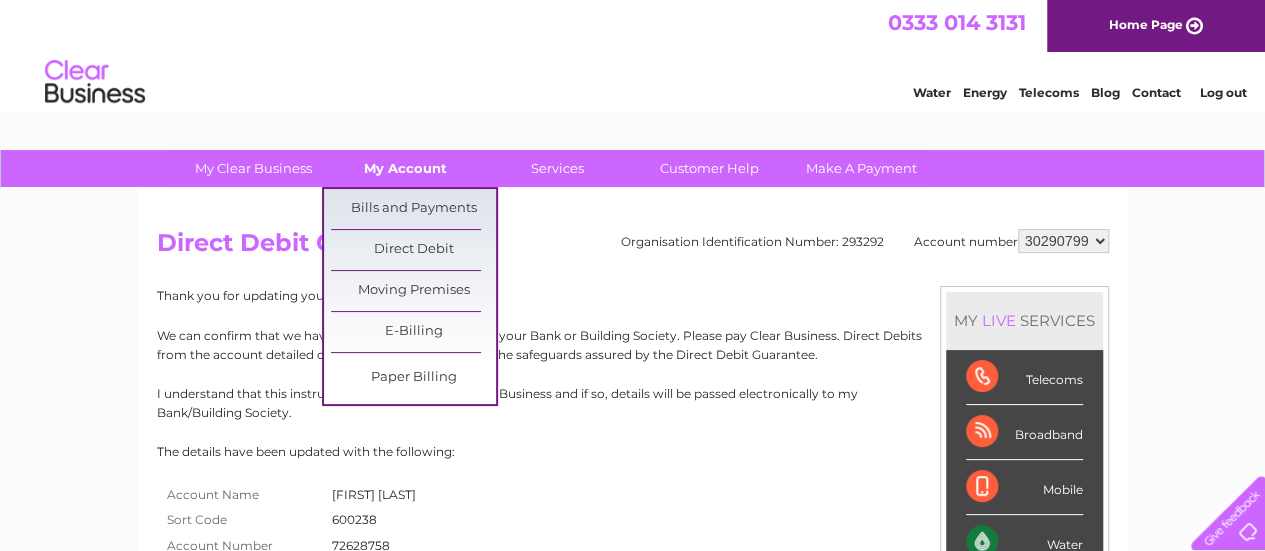 click on "My Account" at bounding box center [405, 168] 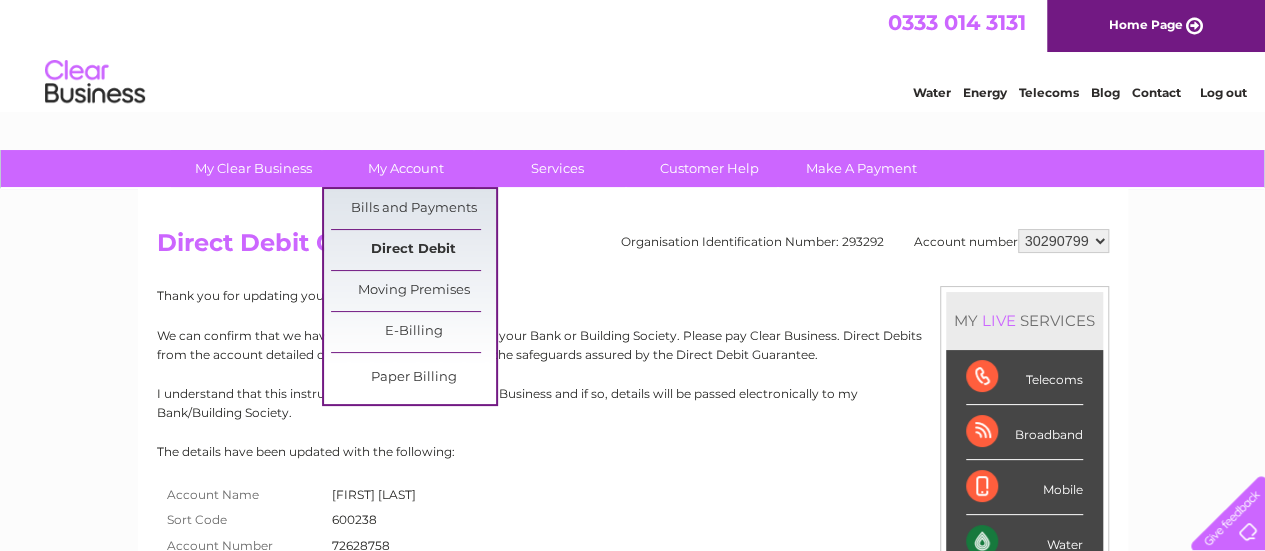 click on "Direct Debit" at bounding box center (413, 250) 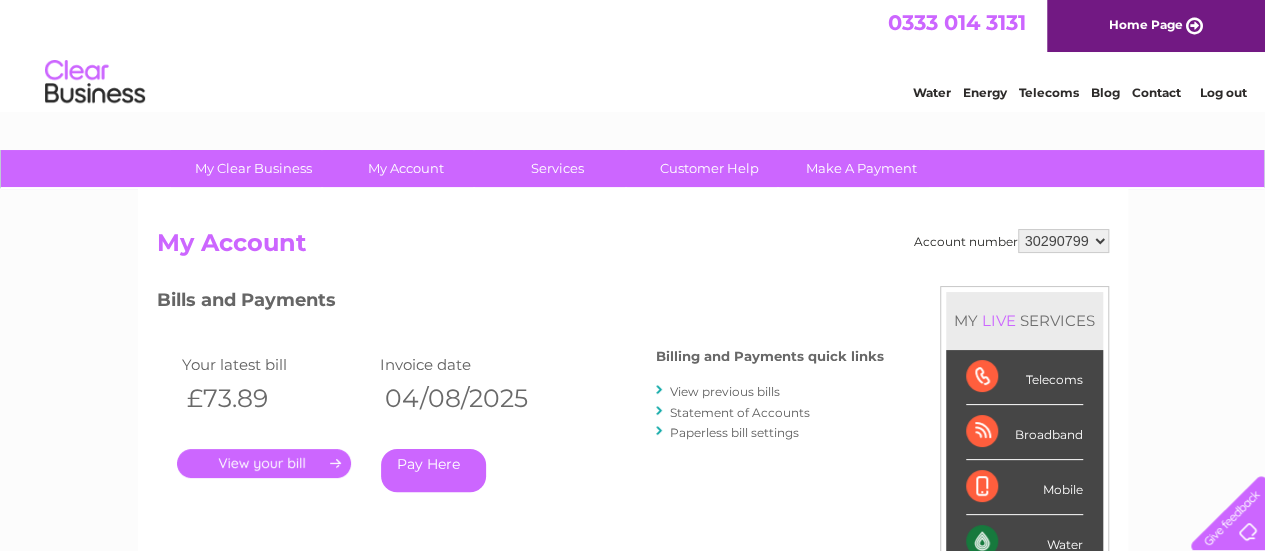 scroll, scrollTop: 0, scrollLeft: 0, axis: both 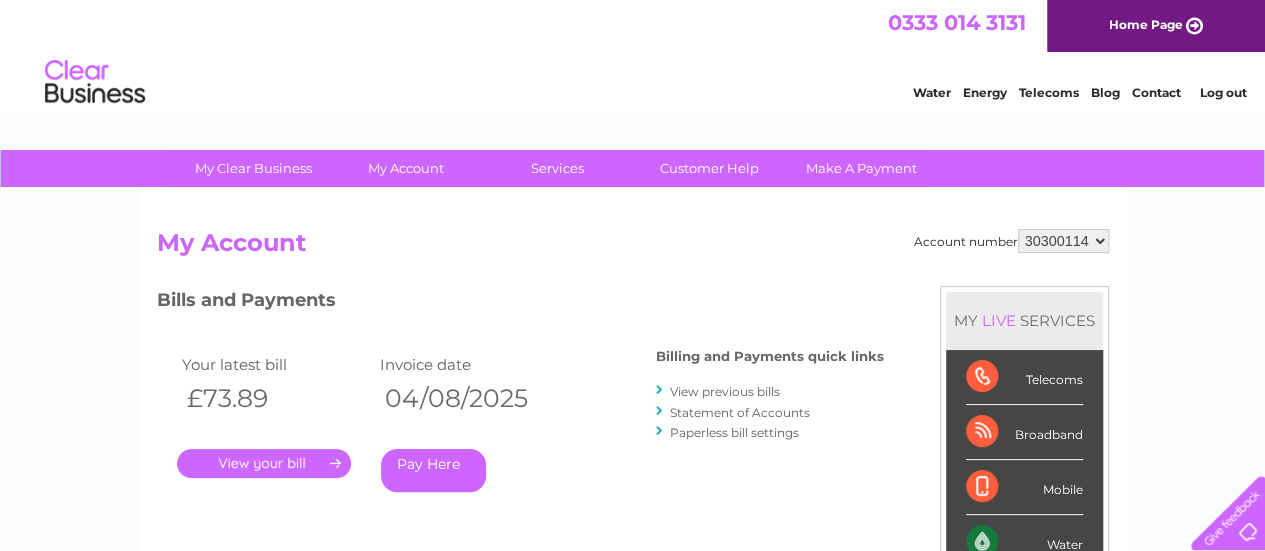click on "30290799
30300114" at bounding box center (1063, 241) 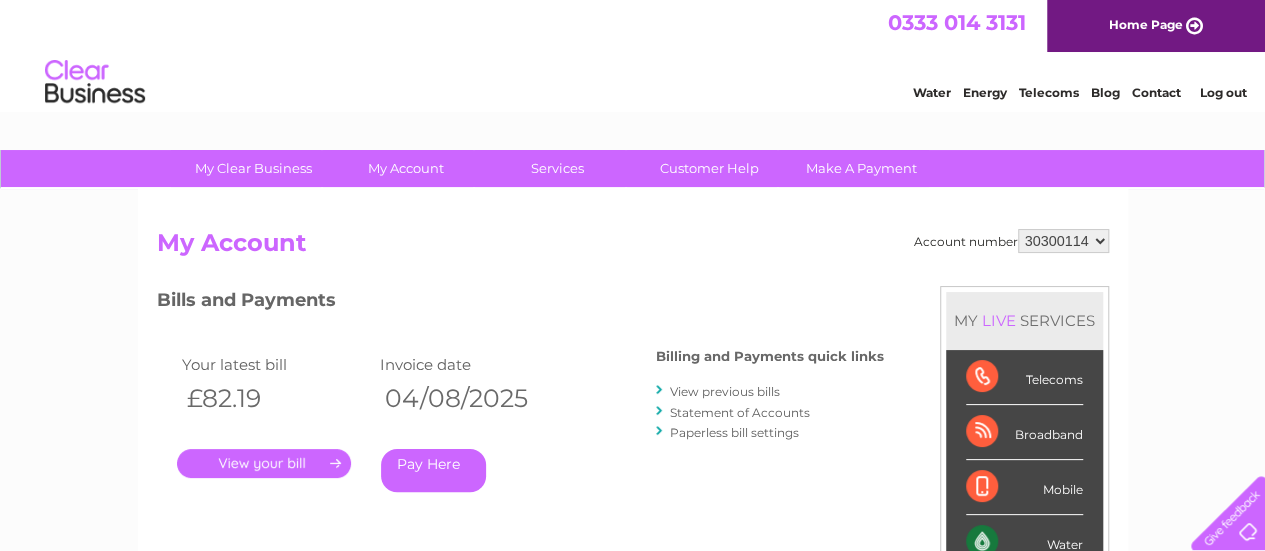 scroll, scrollTop: 0, scrollLeft: 0, axis: both 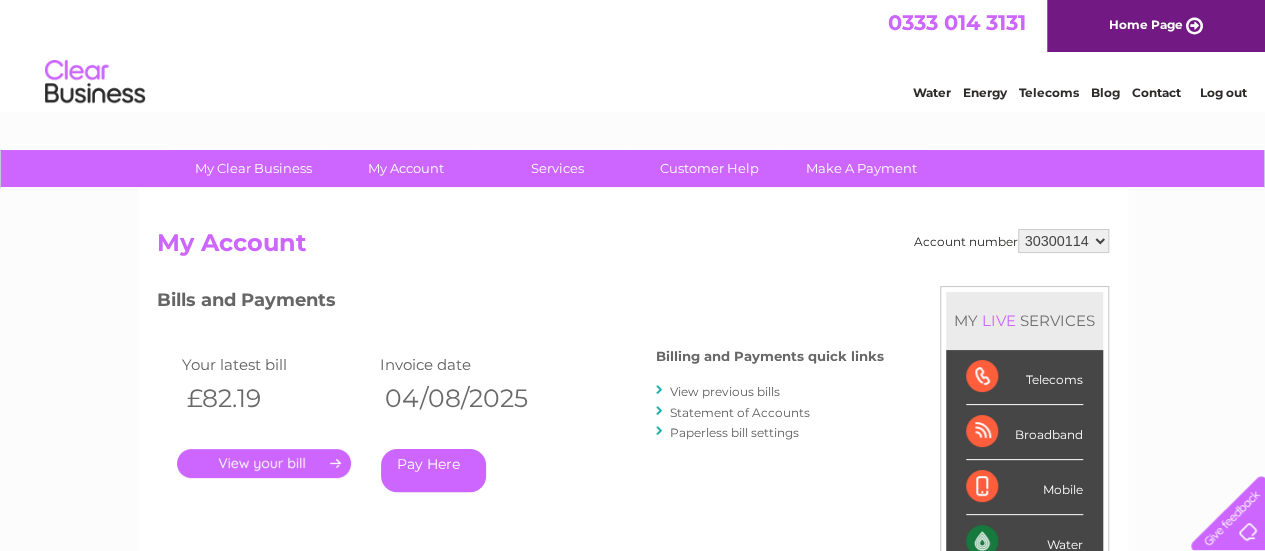 click on "." at bounding box center (264, 463) 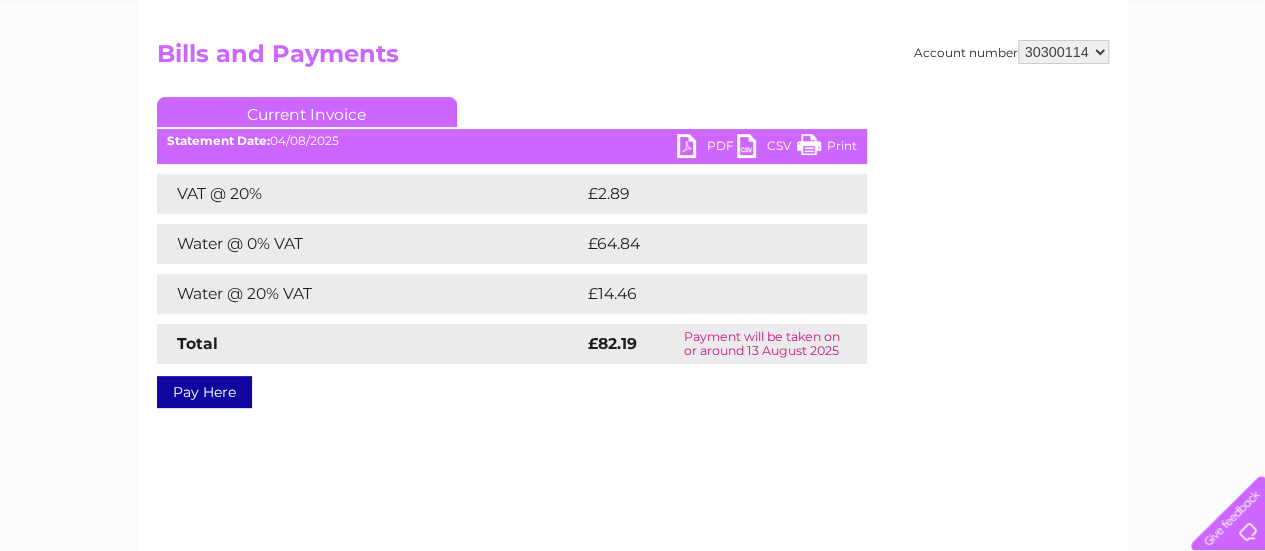 scroll, scrollTop: 190, scrollLeft: 0, axis: vertical 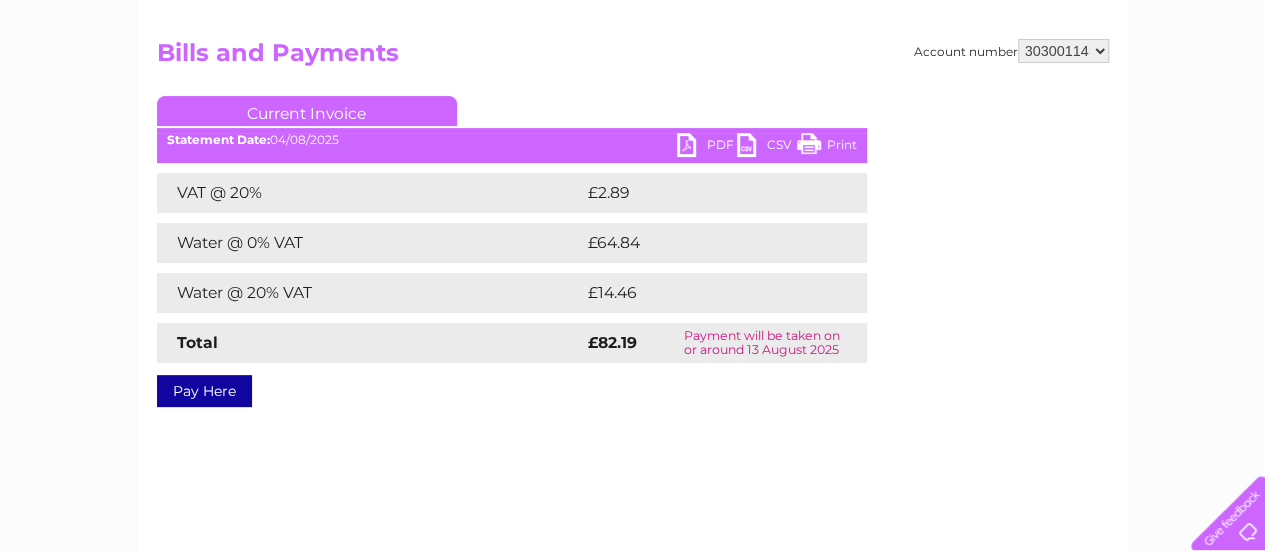 click on "PDF" at bounding box center (707, 147) 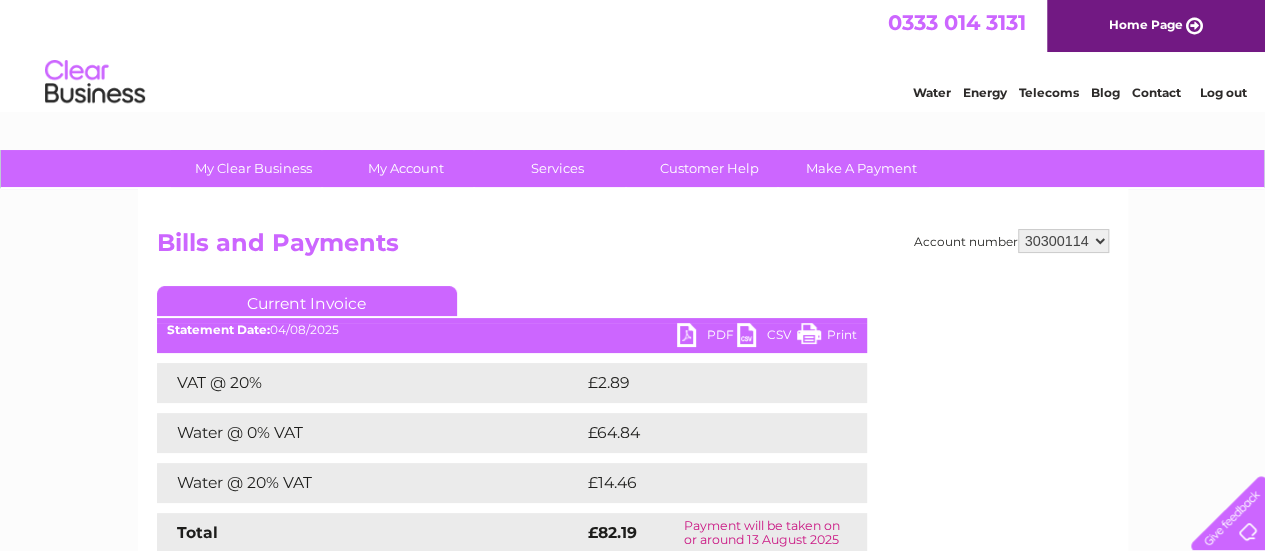 click on "Contact" at bounding box center (1156, 92) 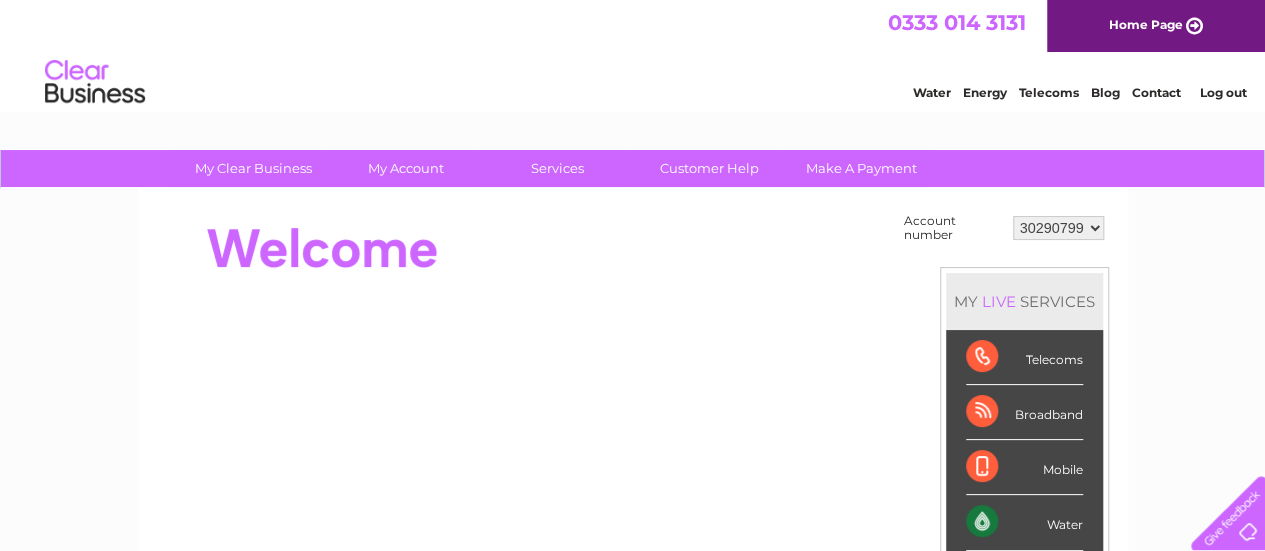 scroll, scrollTop: 0, scrollLeft: 0, axis: both 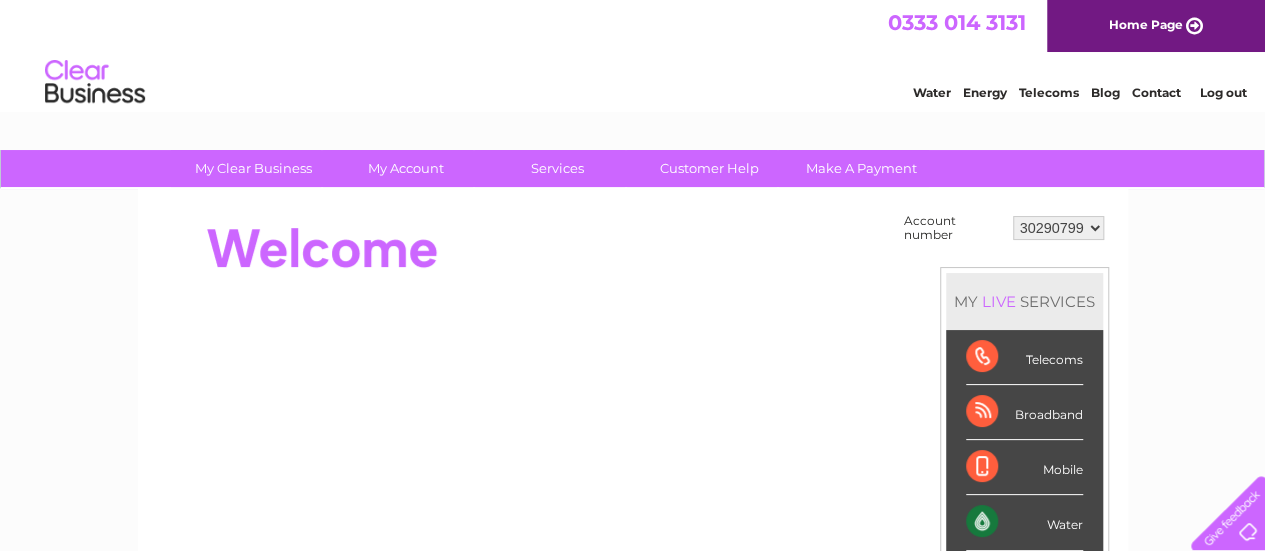 click on "30290799
30300114" at bounding box center [1058, 228] 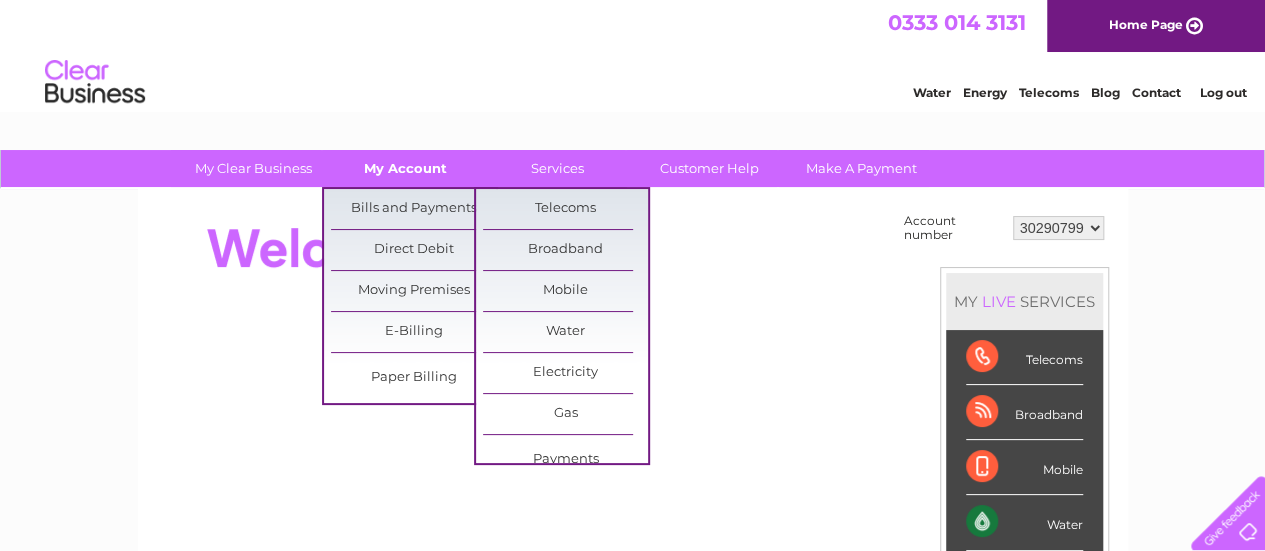 click on "My Account" at bounding box center (405, 168) 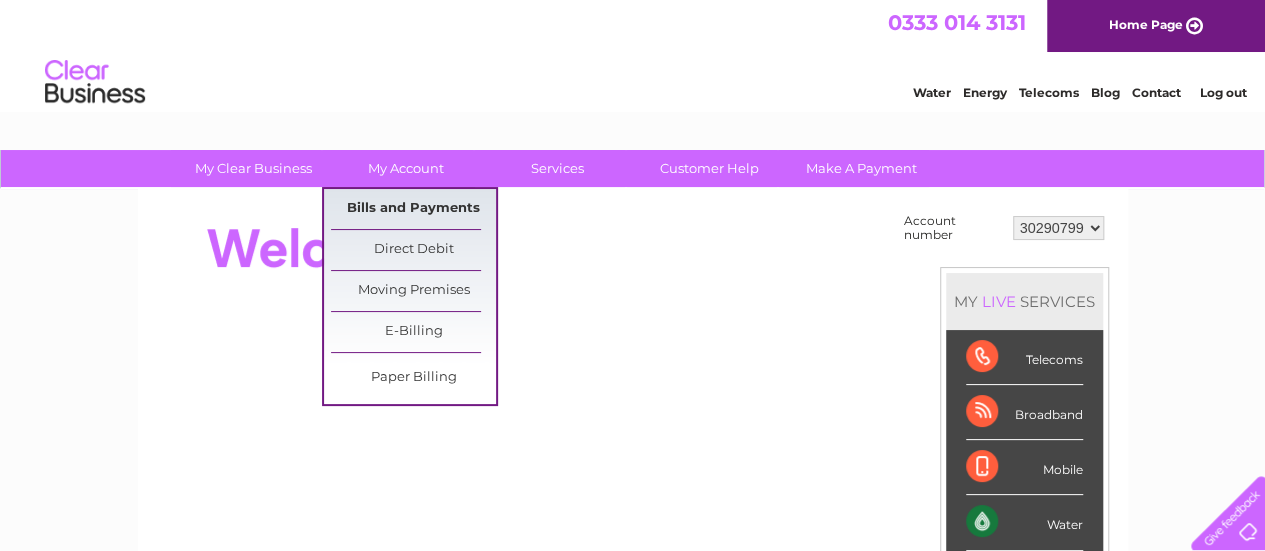 click on "Bills and Payments" at bounding box center [413, 209] 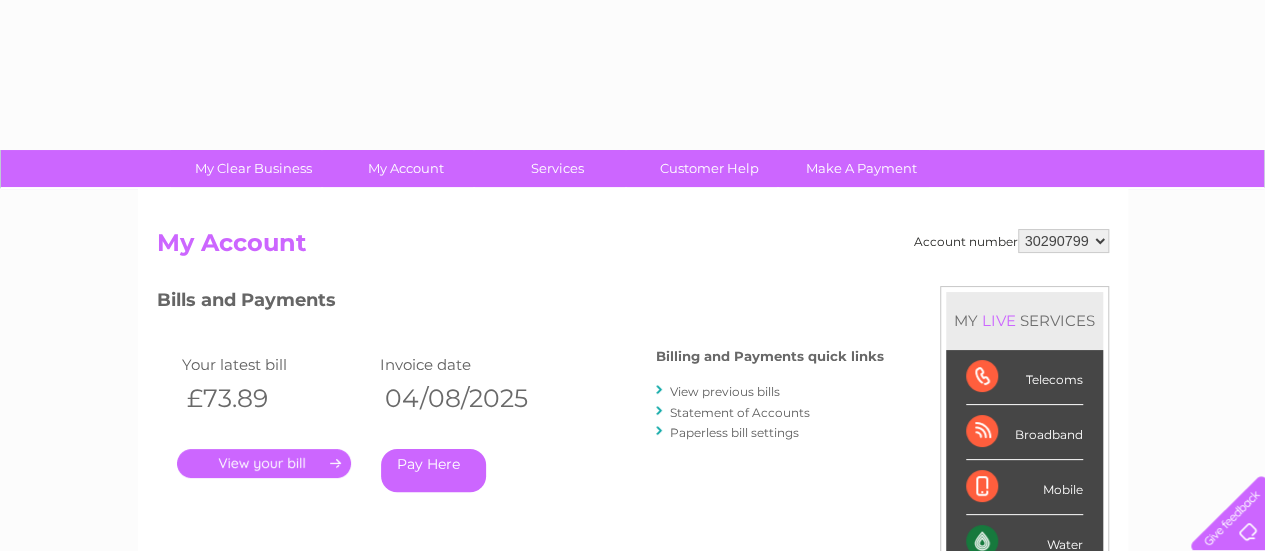 scroll, scrollTop: 0, scrollLeft: 0, axis: both 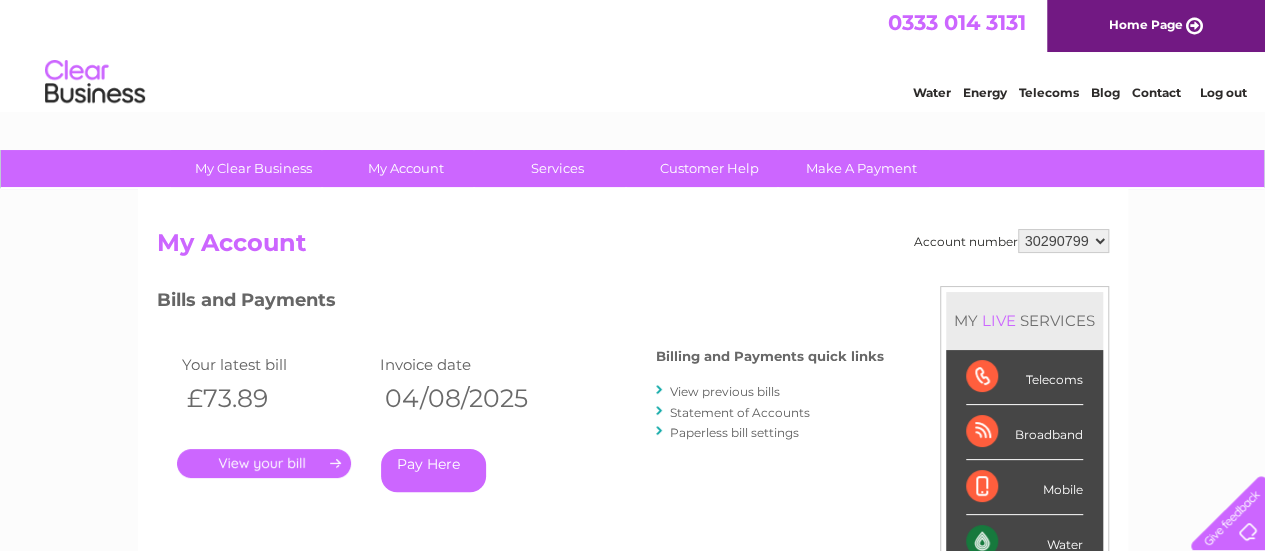 click on "." at bounding box center (264, 463) 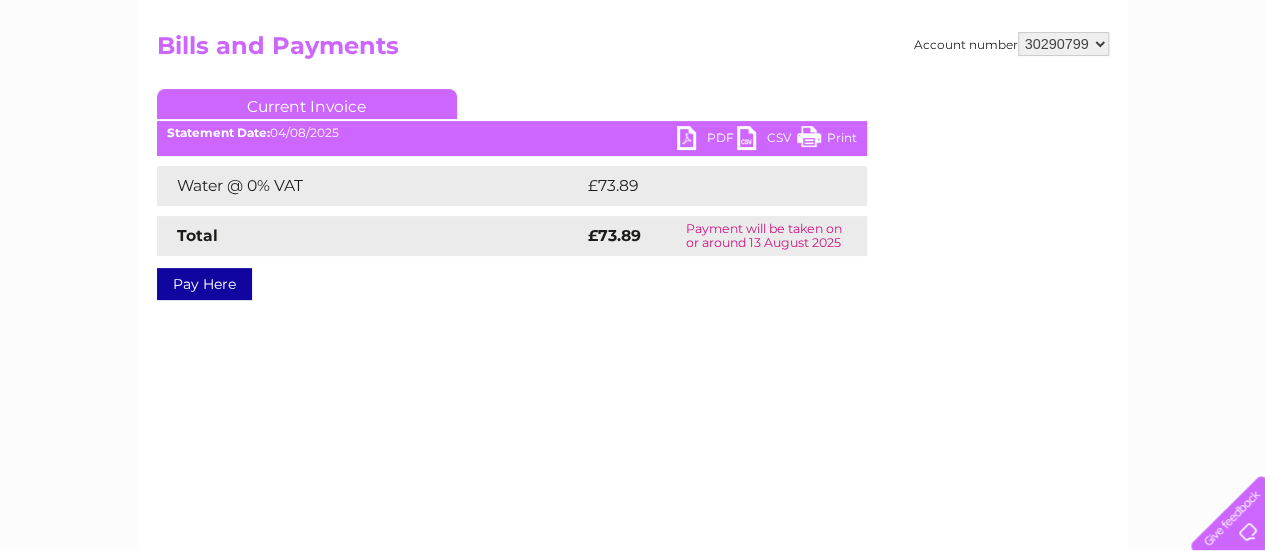 scroll, scrollTop: 202, scrollLeft: 0, axis: vertical 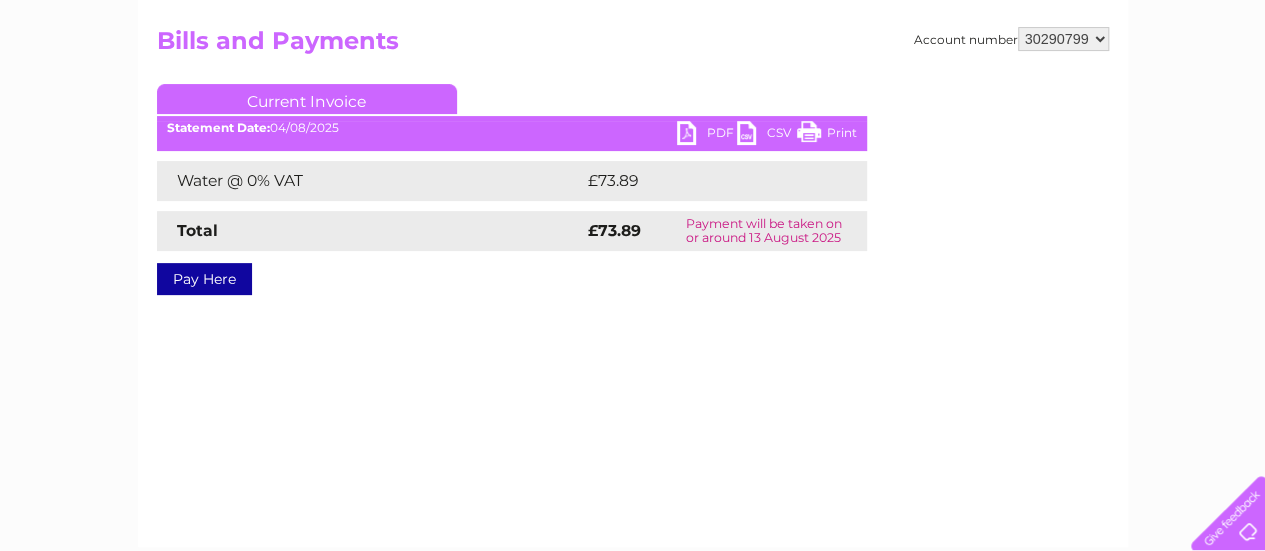 click on "PDF" at bounding box center [707, 135] 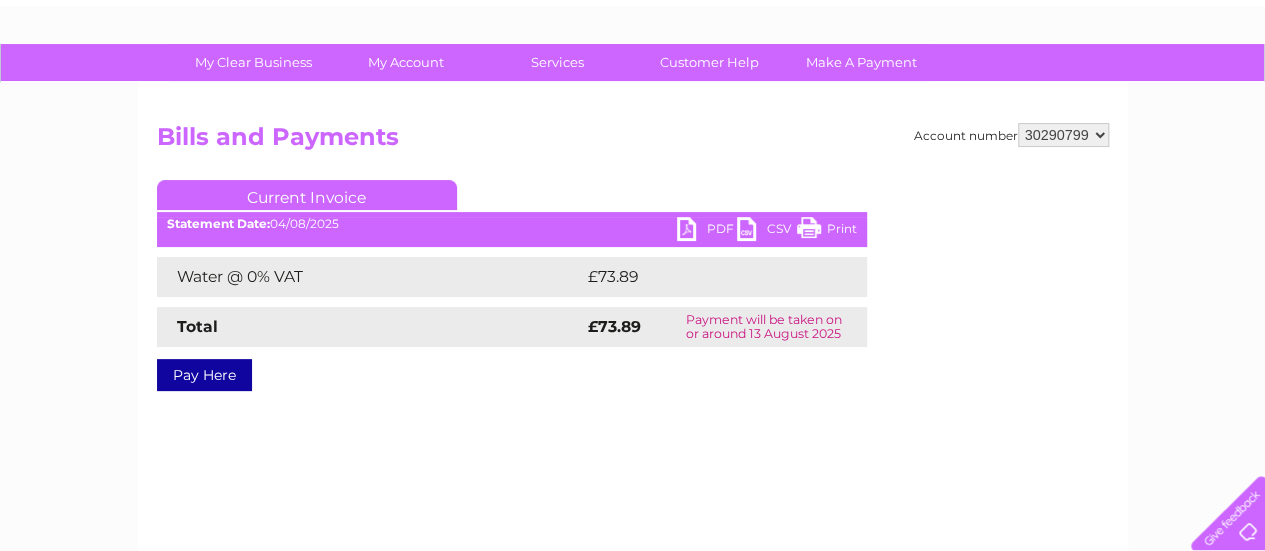 scroll, scrollTop: 99, scrollLeft: 0, axis: vertical 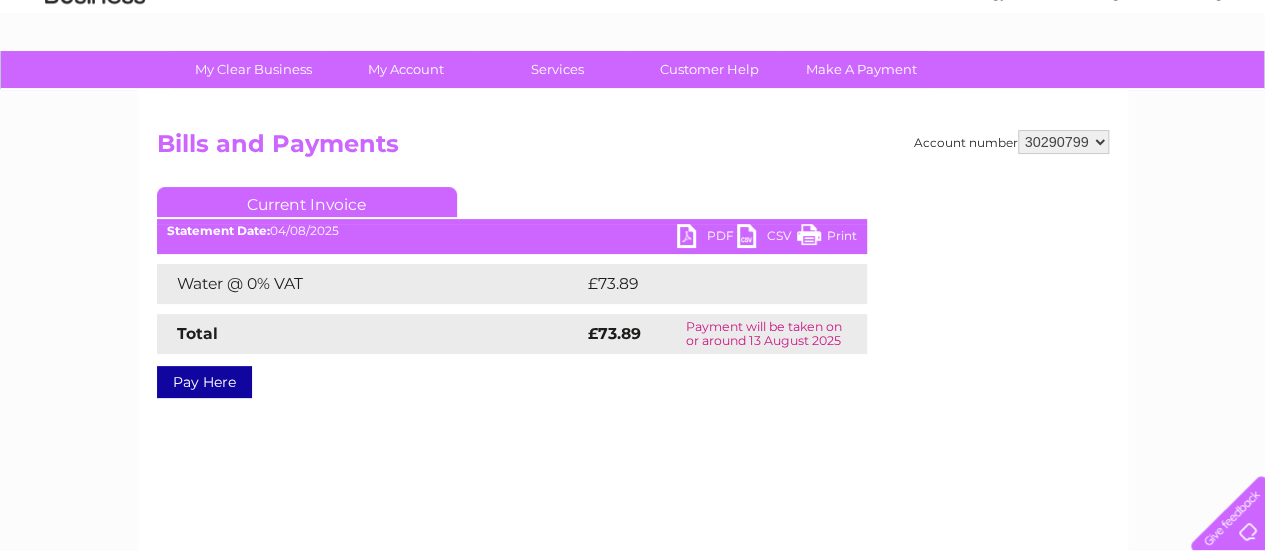 click on "30290799
30300114" at bounding box center (1063, 142) 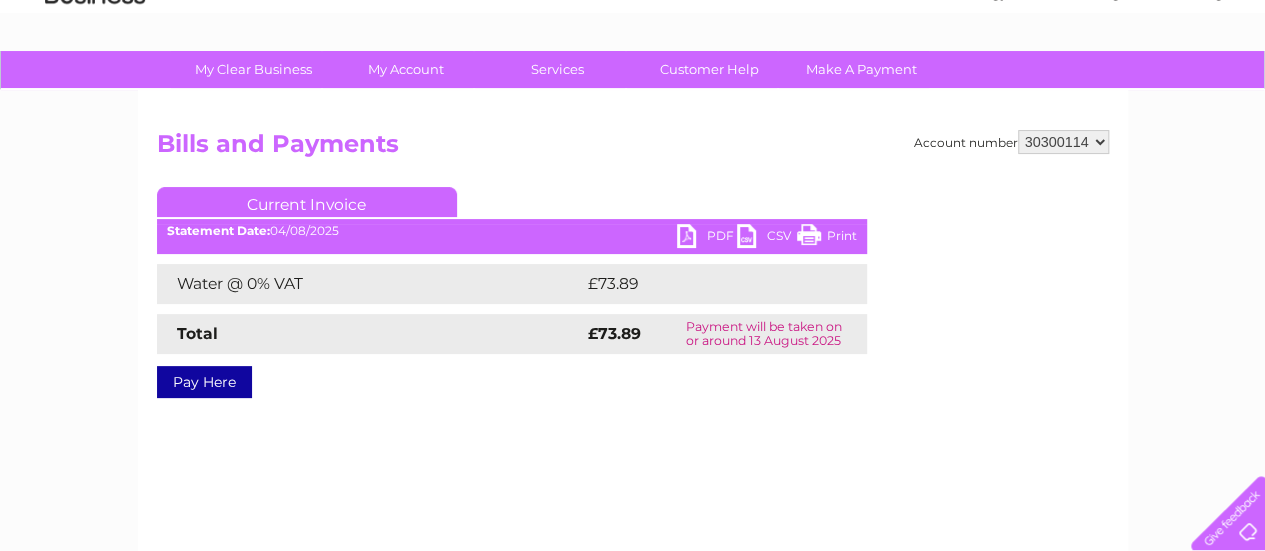 click on "30290799
30300114" at bounding box center (1063, 142) 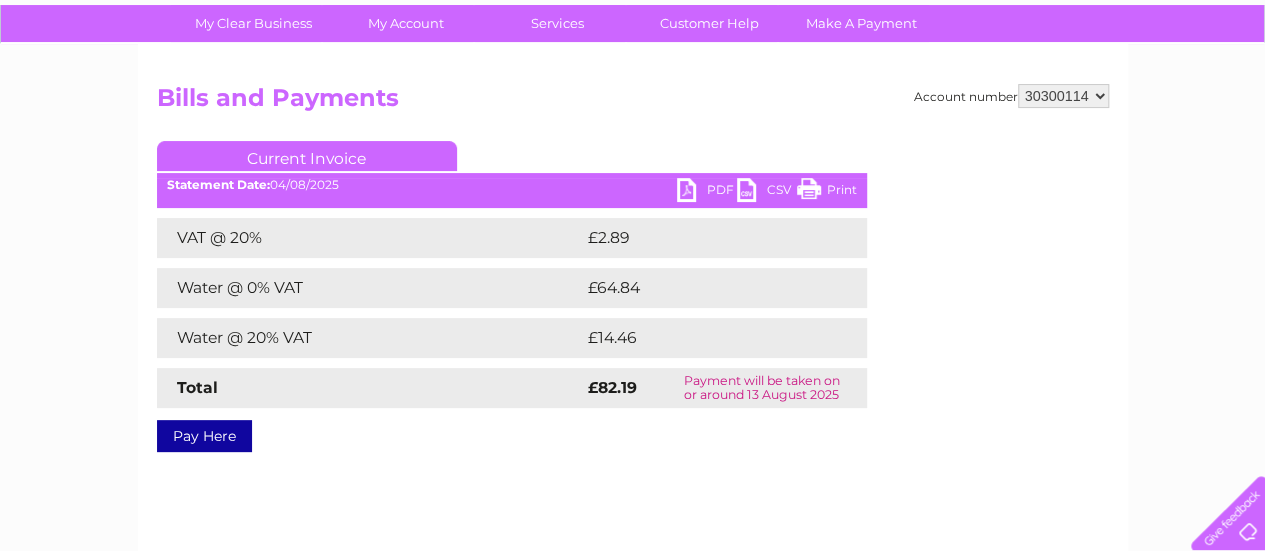 scroll, scrollTop: 146, scrollLeft: 0, axis: vertical 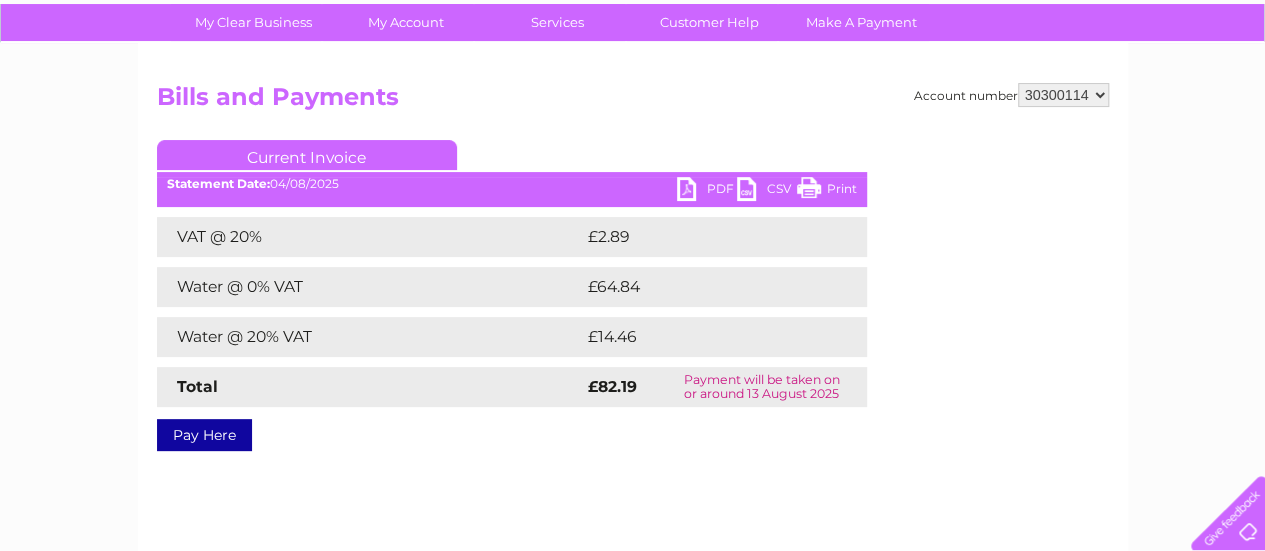 click on "PDF" at bounding box center [707, 191] 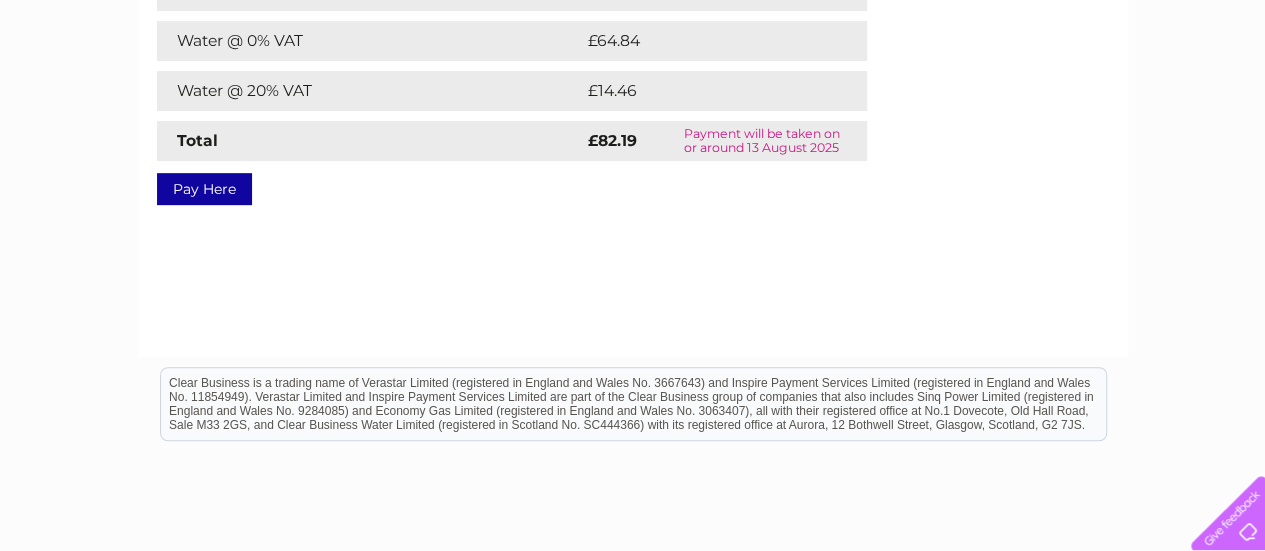 scroll, scrollTop: 396, scrollLeft: 0, axis: vertical 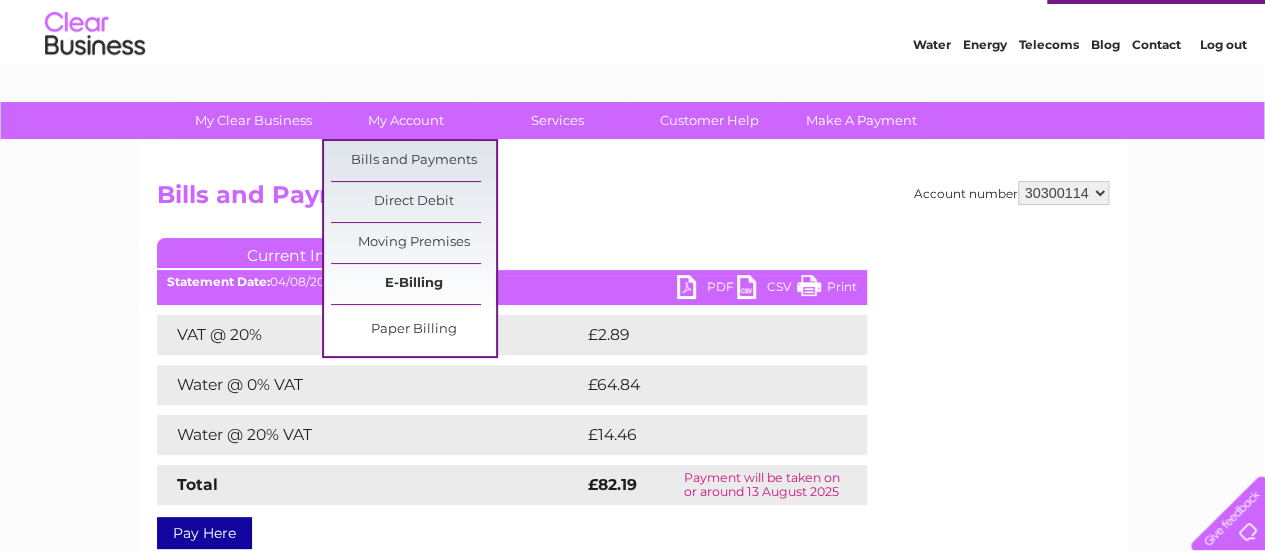 click on "E-Billing" at bounding box center [413, 284] 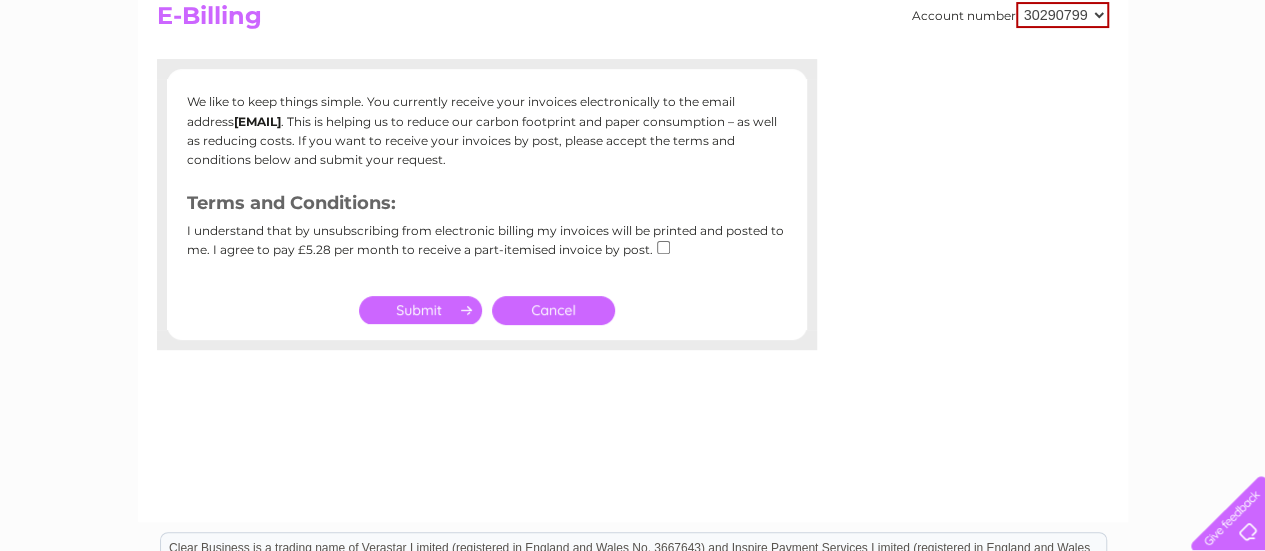 scroll, scrollTop: 224, scrollLeft: 0, axis: vertical 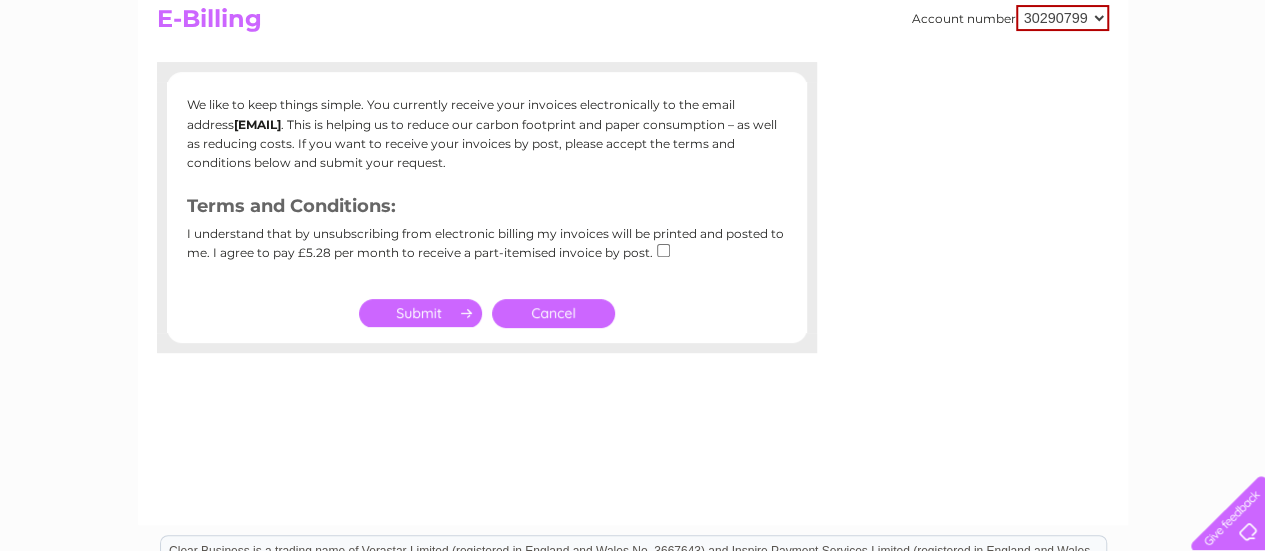 click at bounding box center [420, 313] 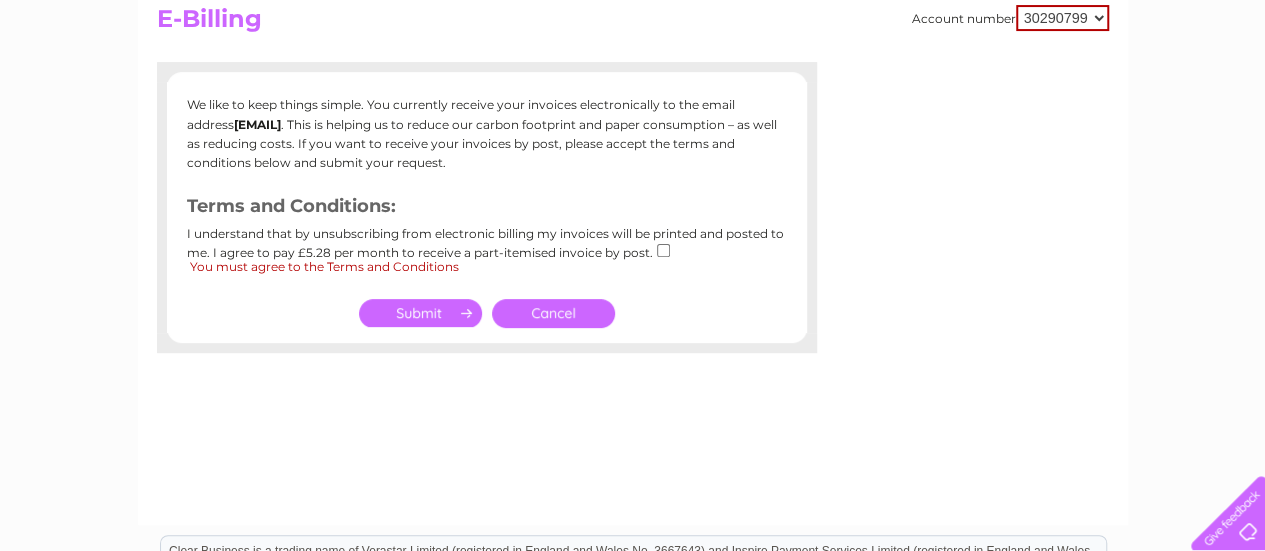 click on "Account number    30290799
30300114
E-Billing
We like to keep things simple. You currently receive your invoices electronically to the email address
jameswoodvilla@gmail.com .
This is helping us to reduce our carbon footprint and paper consumption – as well as reducing costs.
If you want to receive your invoices by post, please accept the terms and conditions below and submit your request.
Terms and Conditions:" at bounding box center (633, 245) 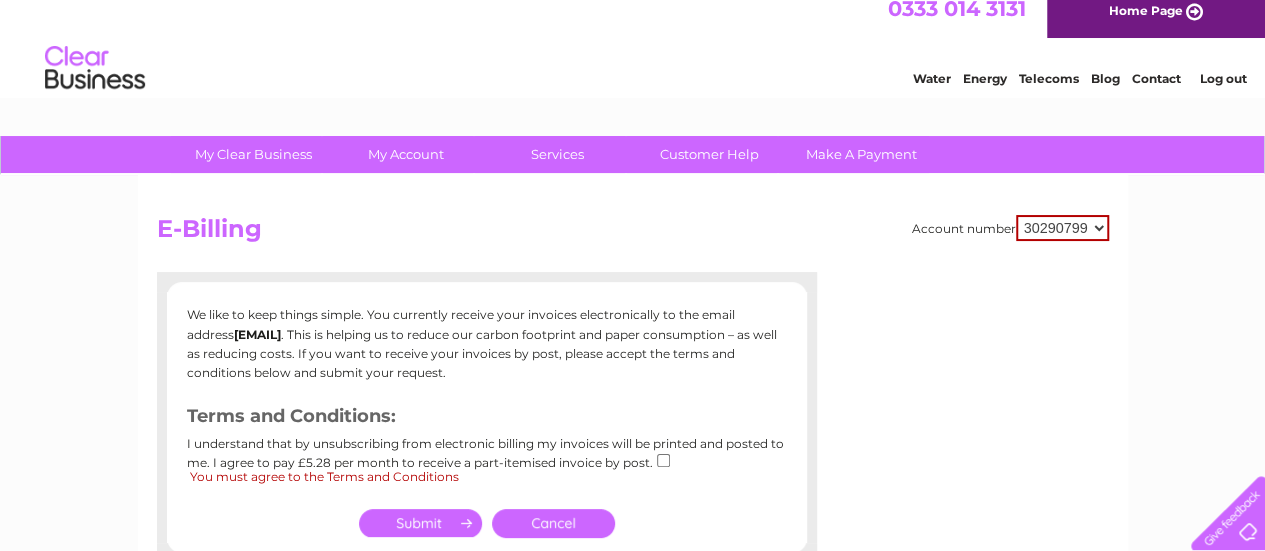 scroll, scrollTop: 0, scrollLeft: 0, axis: both 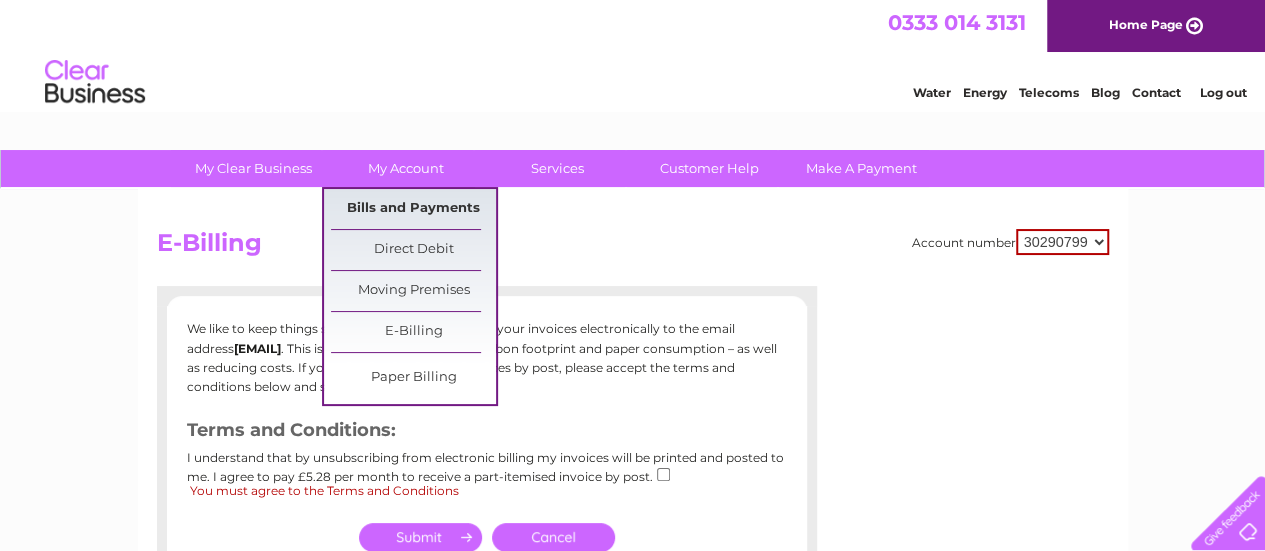 click on "Bills and Payments" at bounding box center [413, 209] 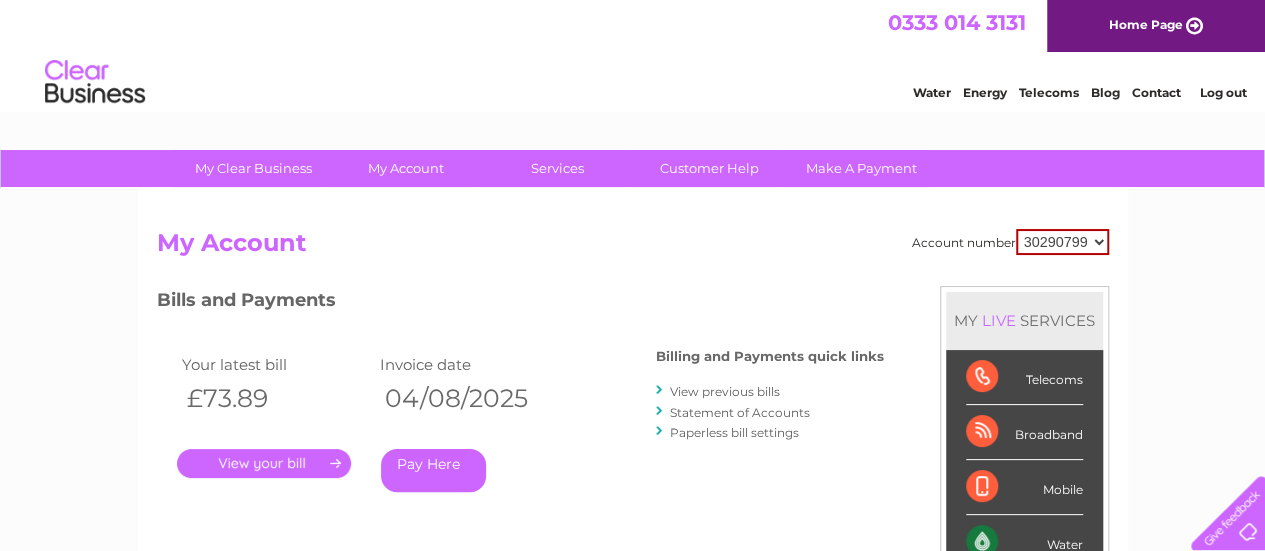 scroll, scrollTop: 0, scrollLeft: 0, axis: both 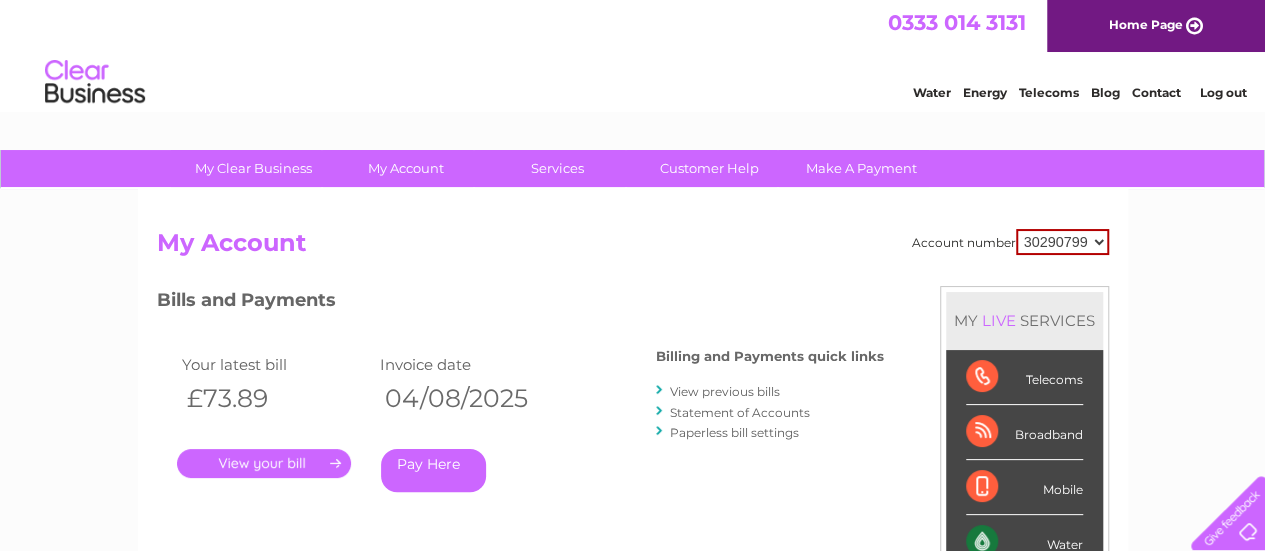 click on "30290799
30300114" at bounding box center [1062, 242] 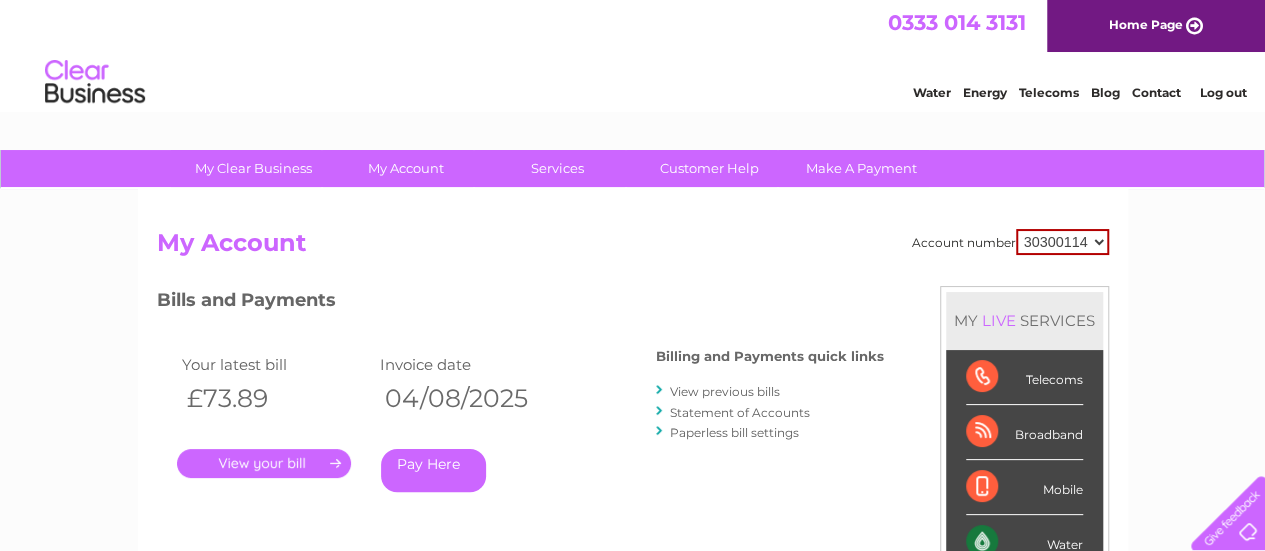 click on "30290799
30300114" at bounding box center (1062, 242) 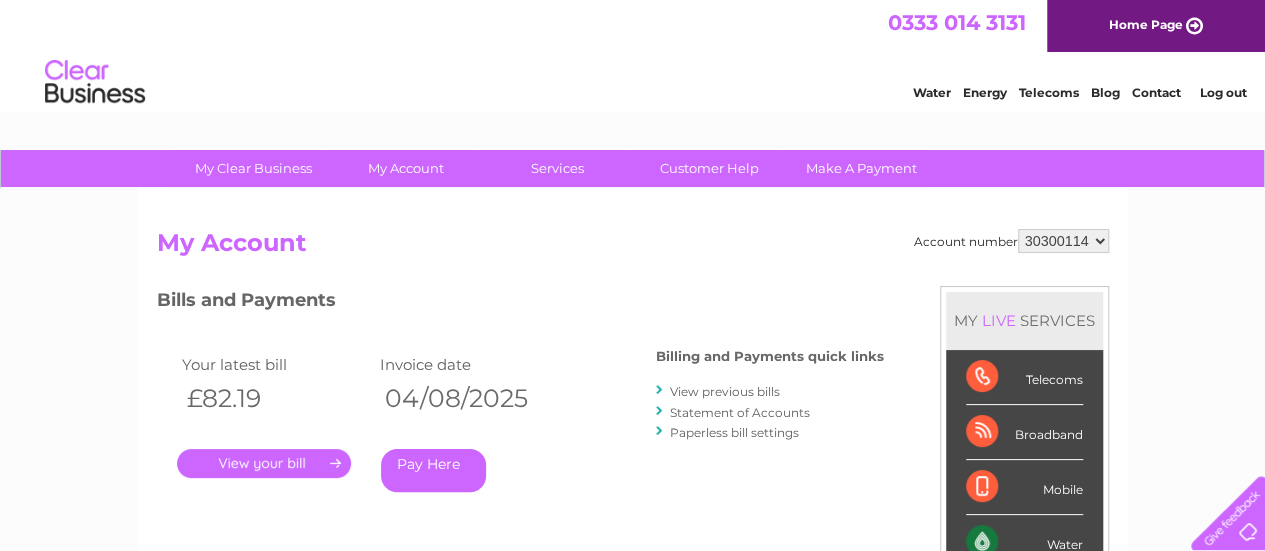 scroll, scrollTop: 0, scrollLeft: 0, axis: both 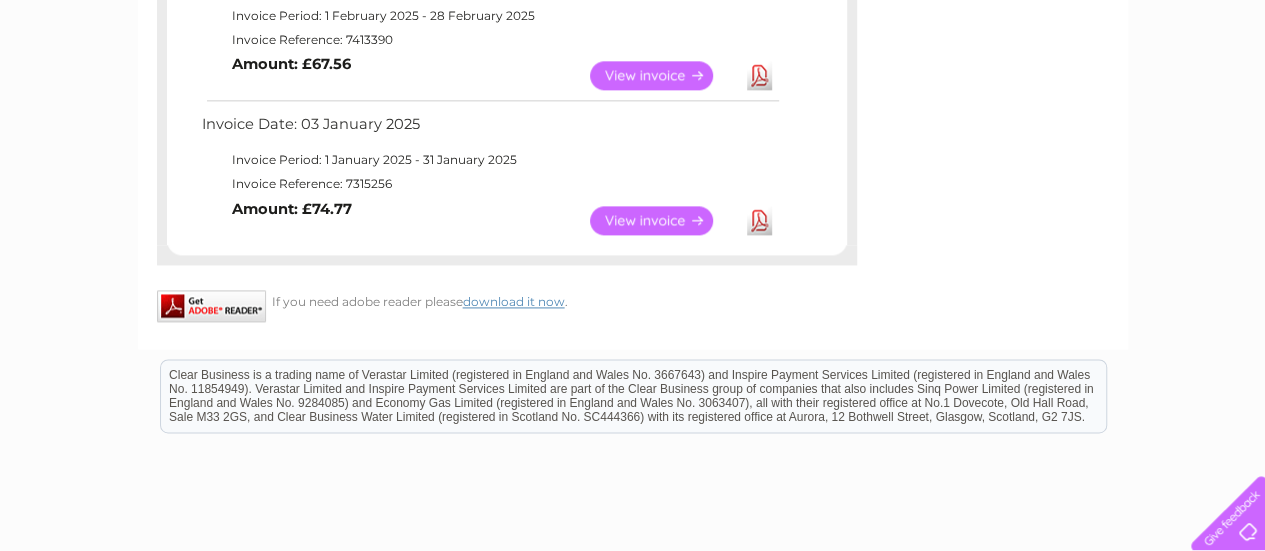 click on "View" at bounding box center [663, 220] 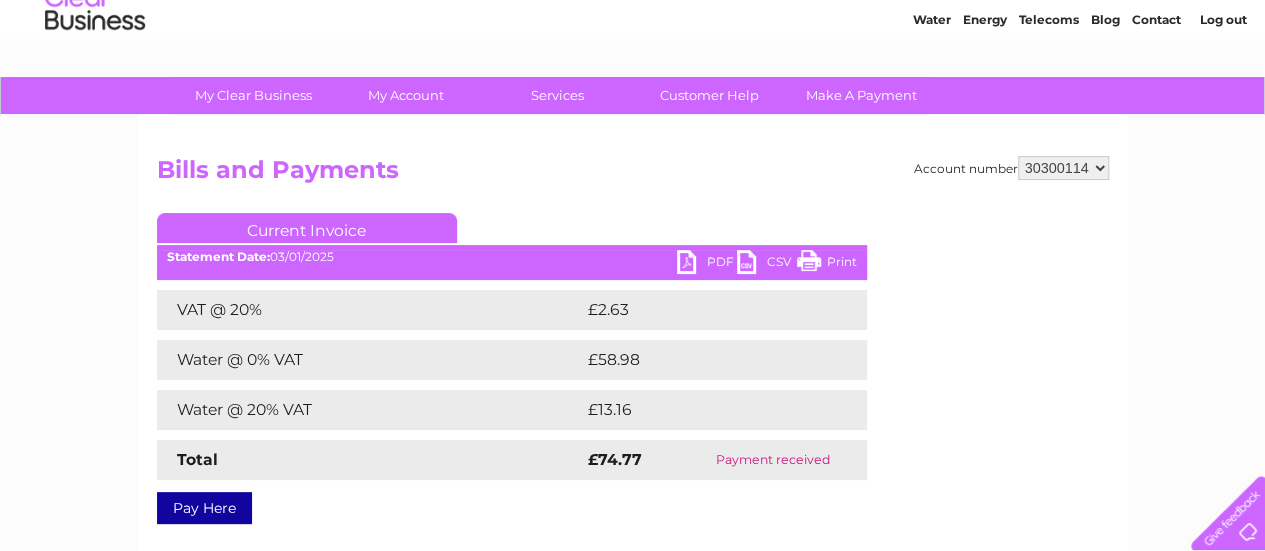 scroll, scrollTop: 75, scrollLeft: 0, axis: vertical 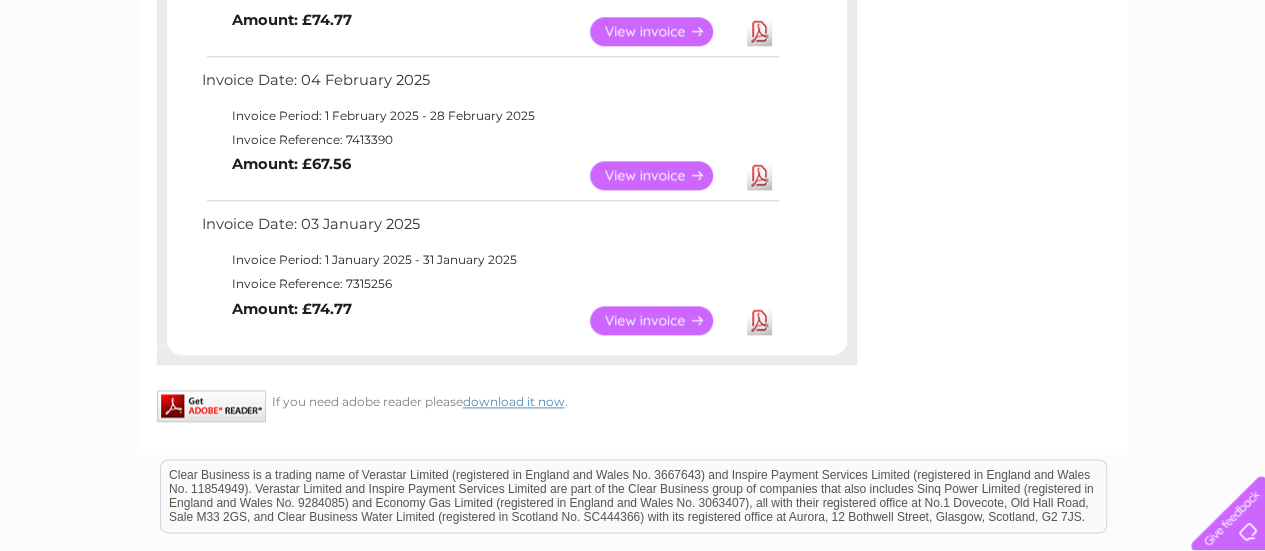 click on "View" at bounding box center (663, 175) 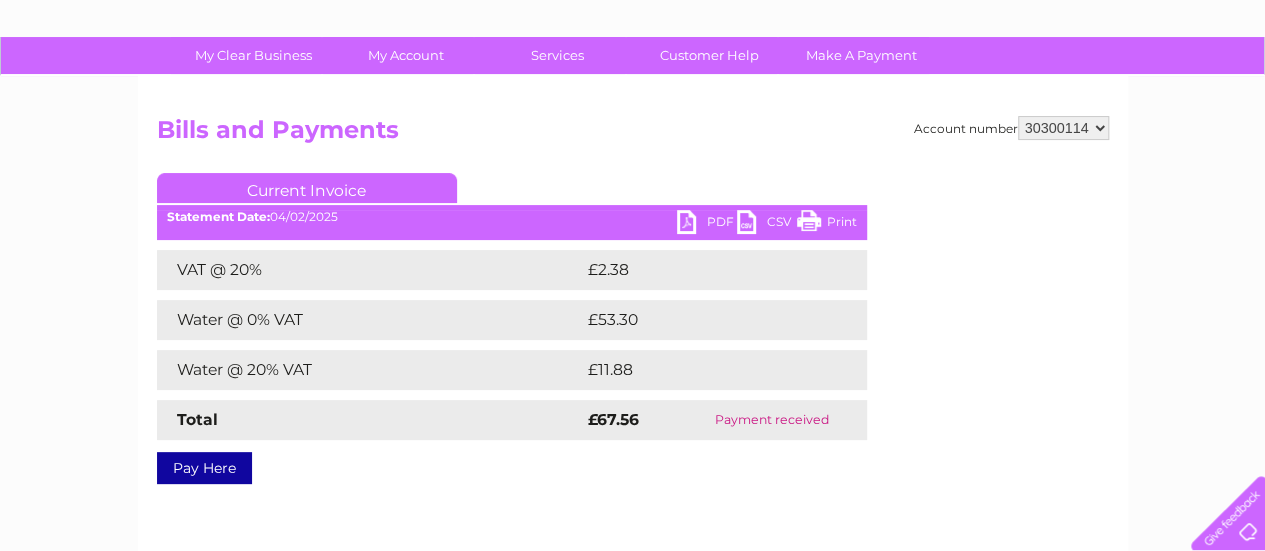 scroll, scrollTop: 131, scrollLeft: 0, axis: vertical 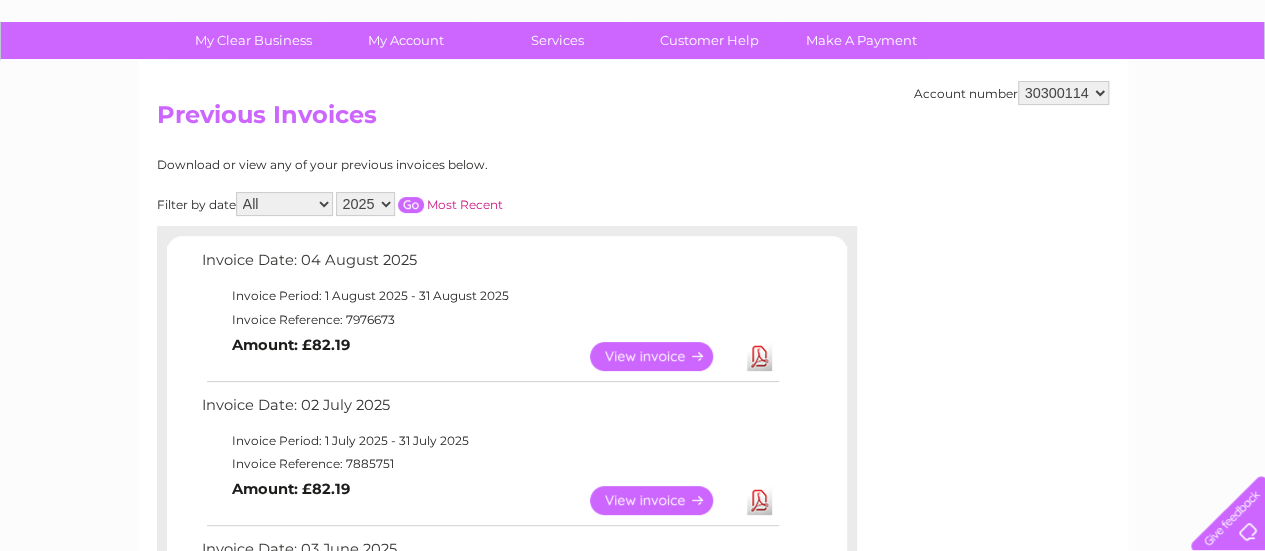 click on "All
January
February
March
April
May
June
July
August
September
October
November
December" at bounding box center [284, 204] 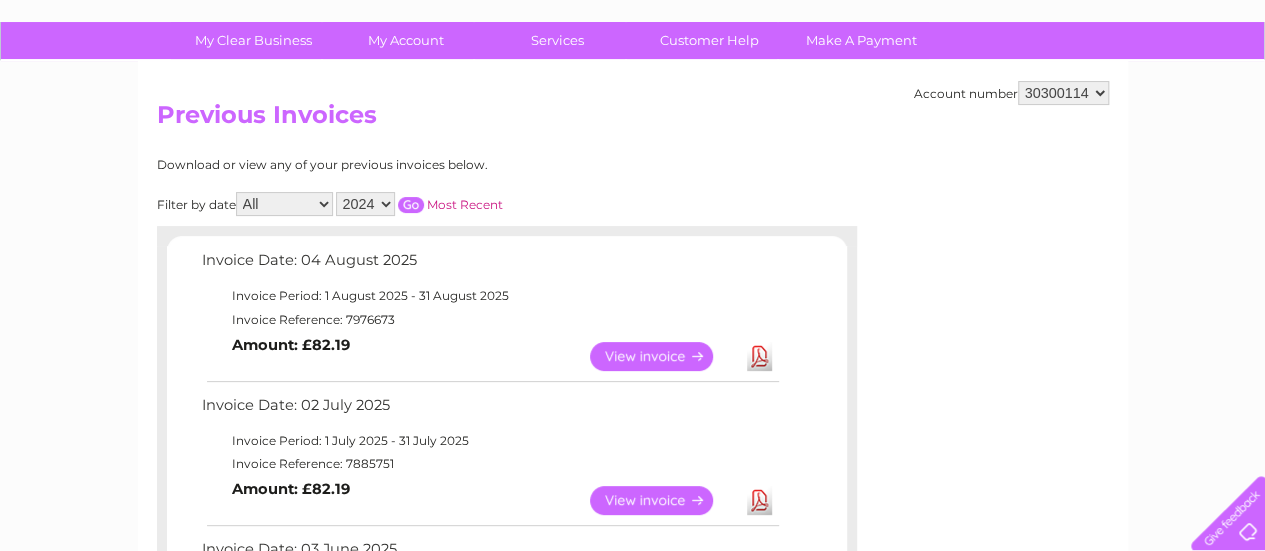 click on "2025
2024" at bounding box center (365, 204) 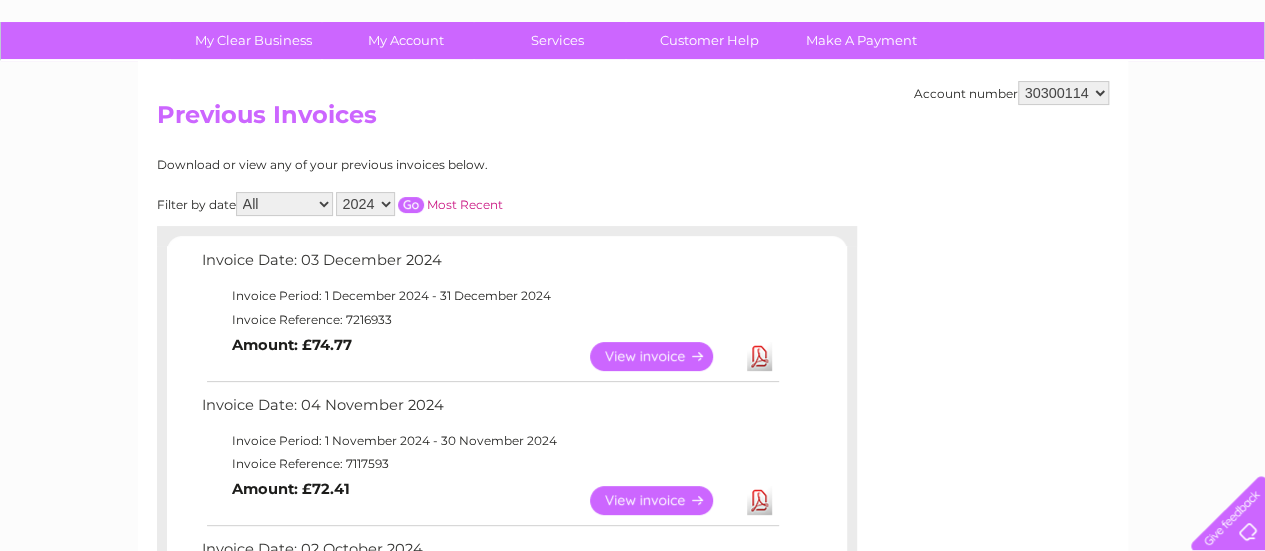 click at bounding box center [411, 205] 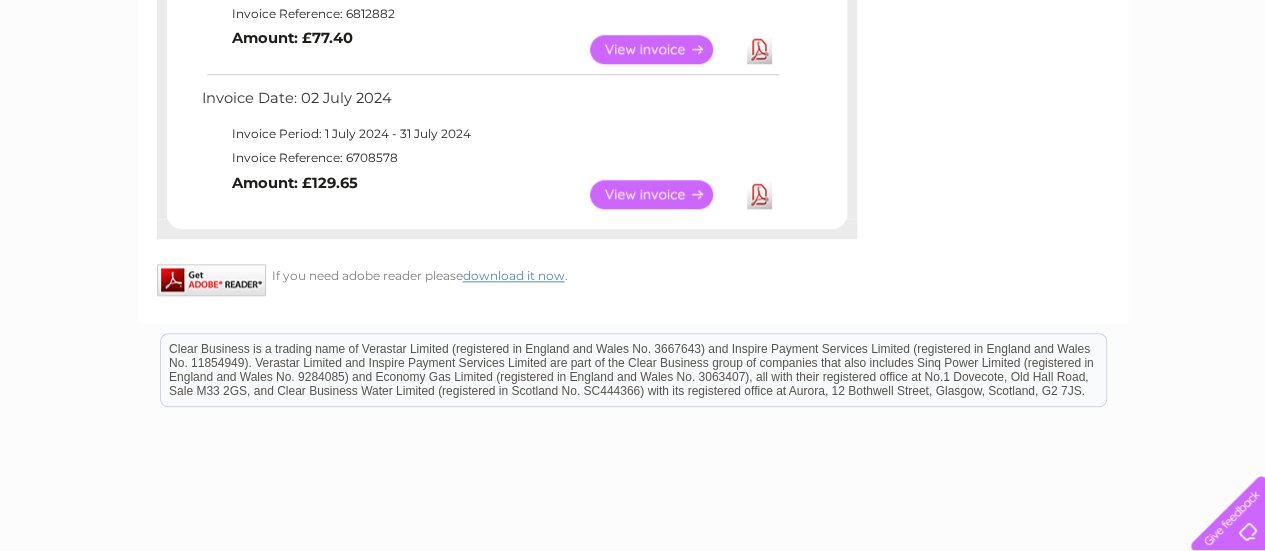 scroll, scrollTop: 1012, scrollLeft: 0, axis: vertical 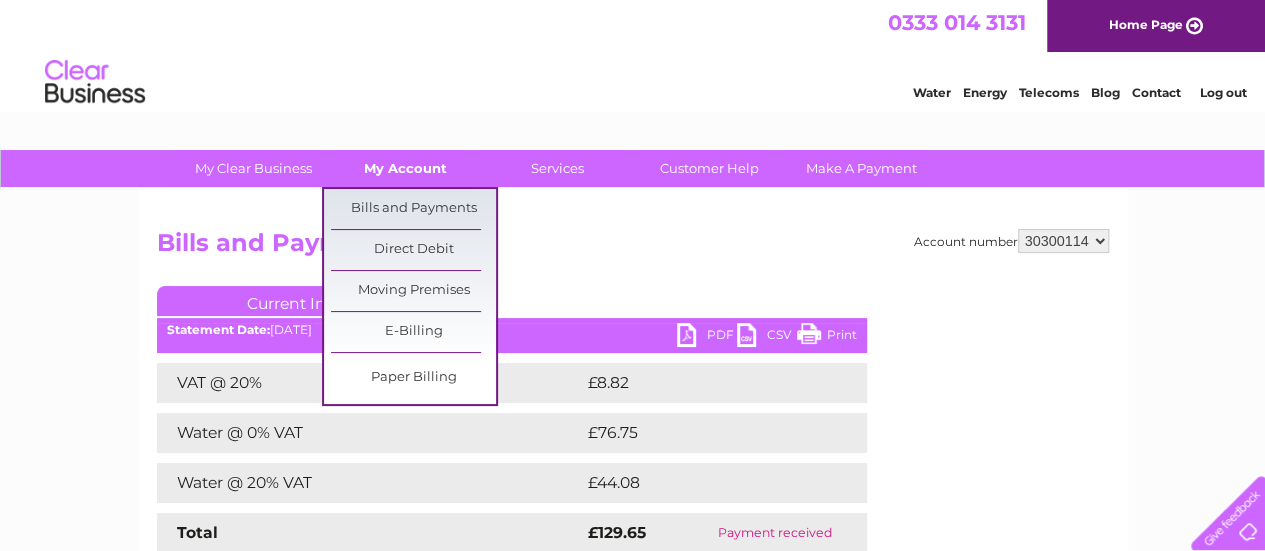 click on "My Account" at bounding box center [405, 168] 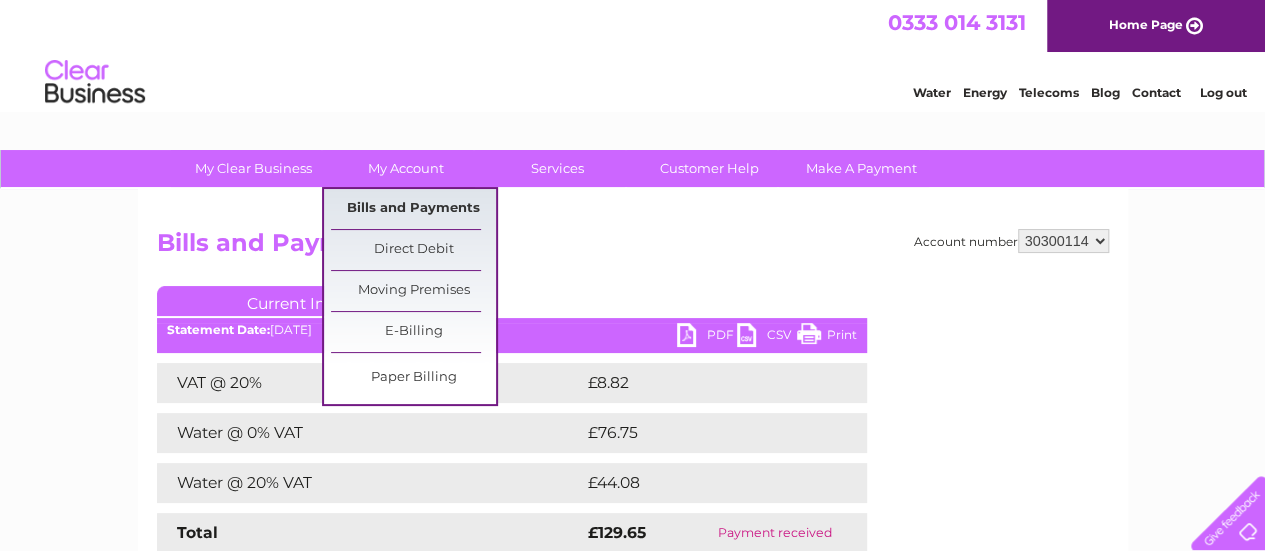 click on "Bills and Payments" at bounding box center (413, 209) 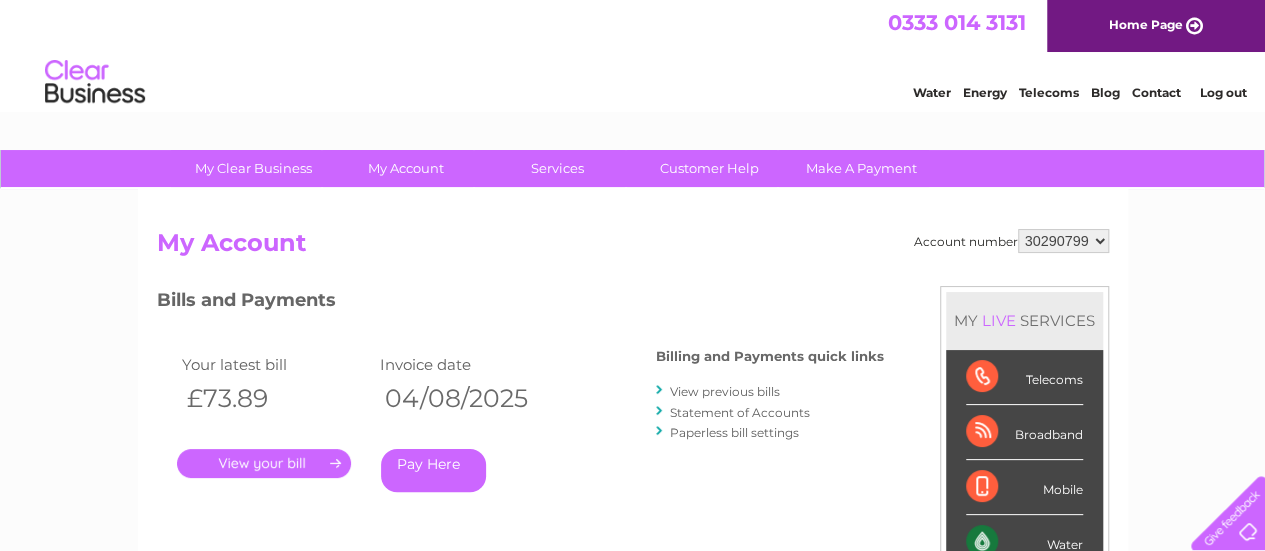 scroll, scrollTop: 0, scrollLeft: 0, axis: both 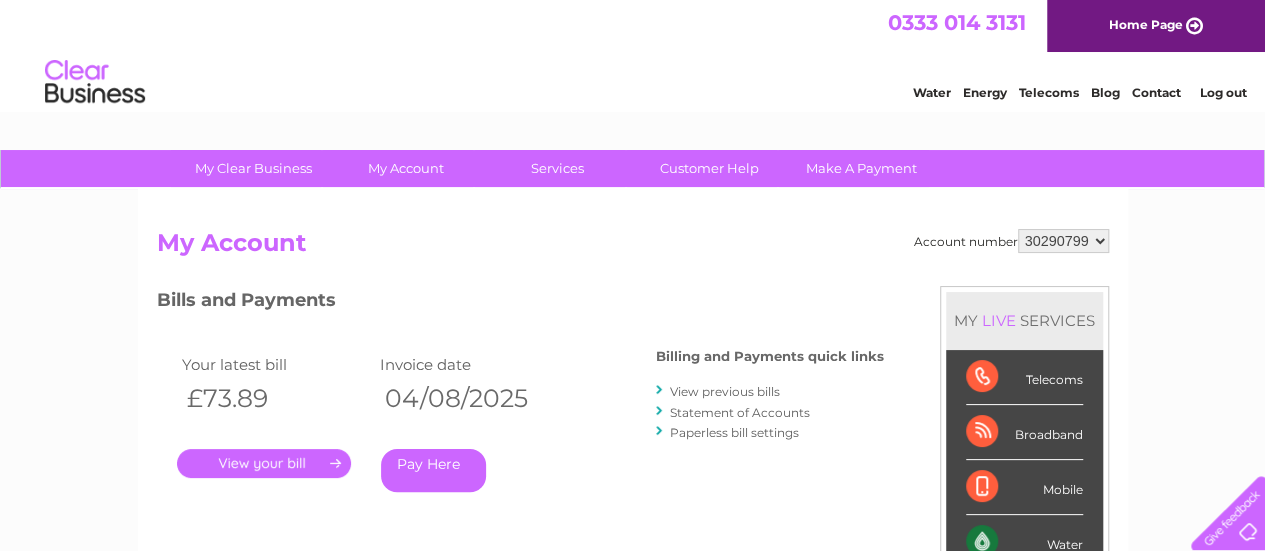 click on "30290799
30300114" at bounding box center (1063, 241) 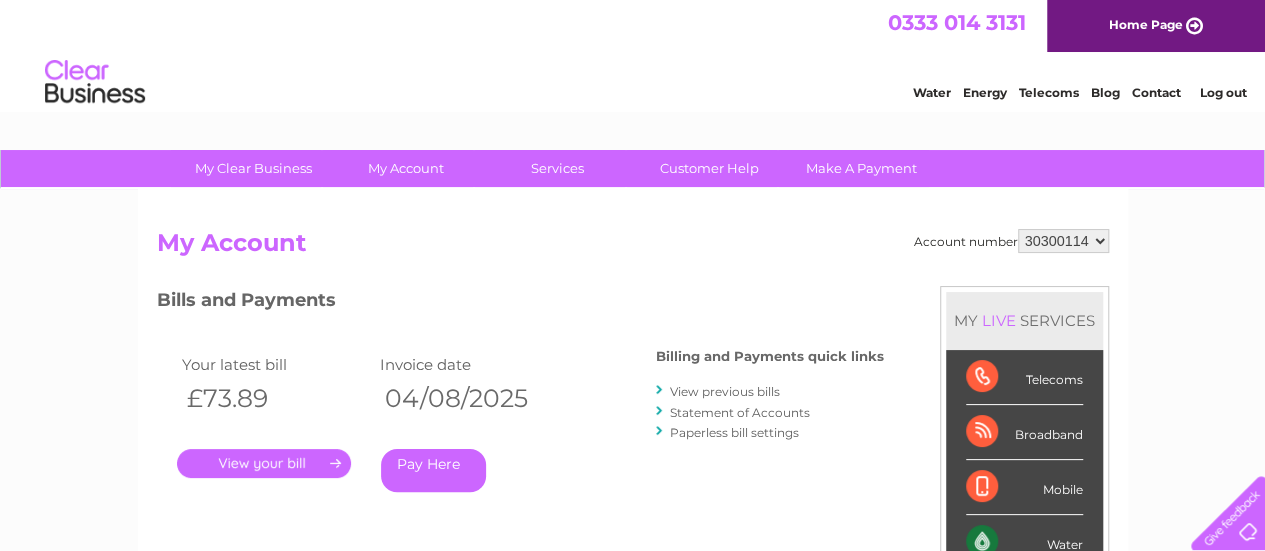 click on "30290799
30300114" at bounding box center (1063, 241) 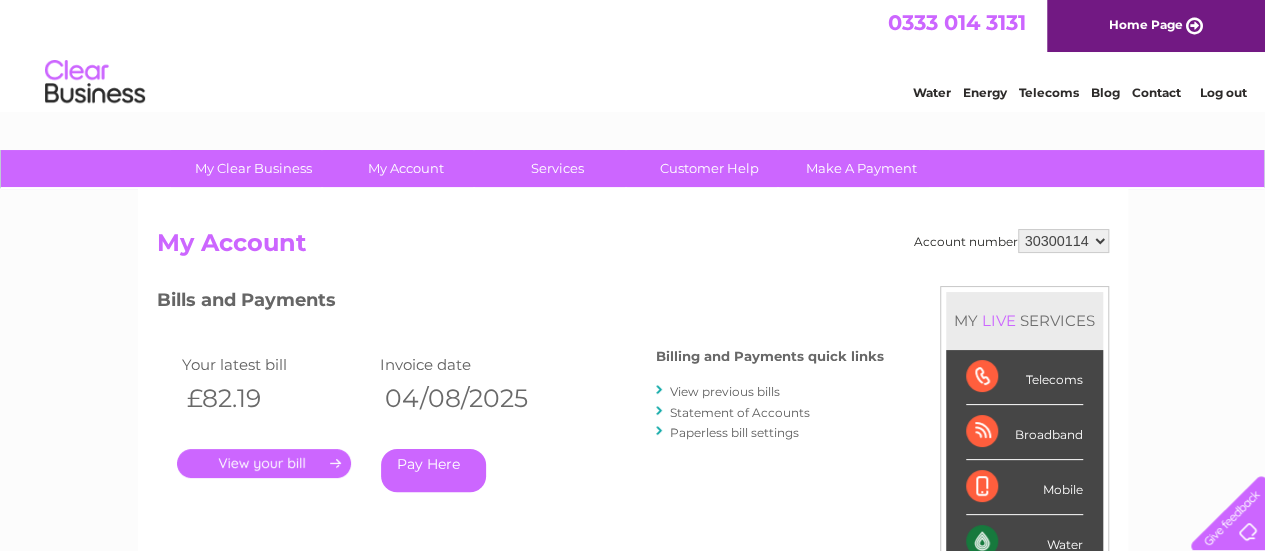 scroll, scrollTop: 0, scrollLeft: 0, axis: both 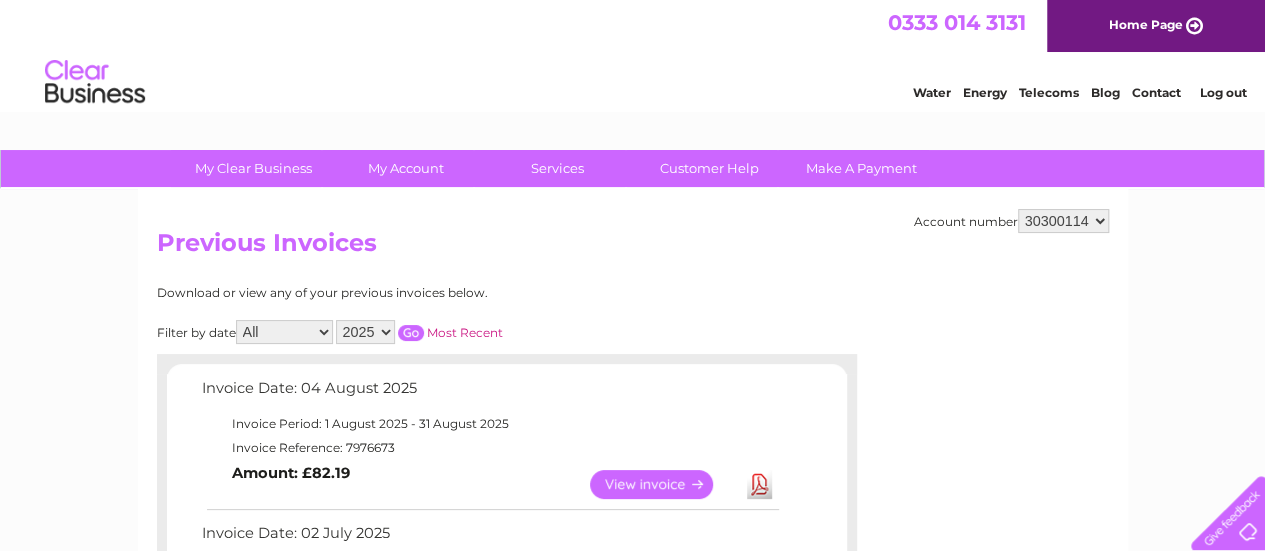 click on "2025
2024" at bounding box center [365, 332] 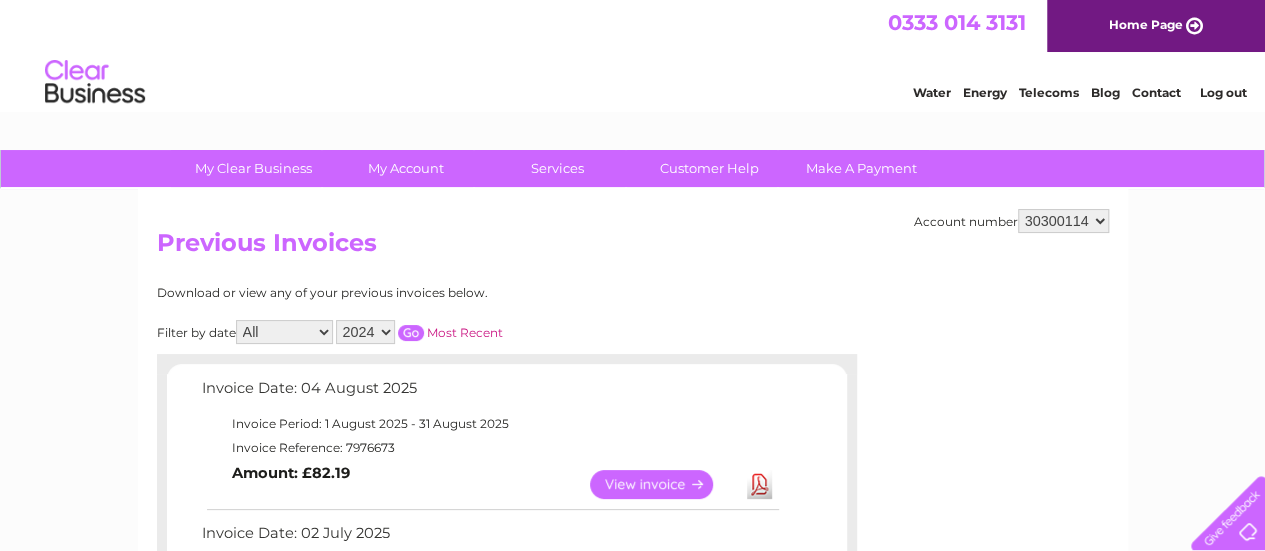 click on "2025
2024" at bounding box center (365, 332) 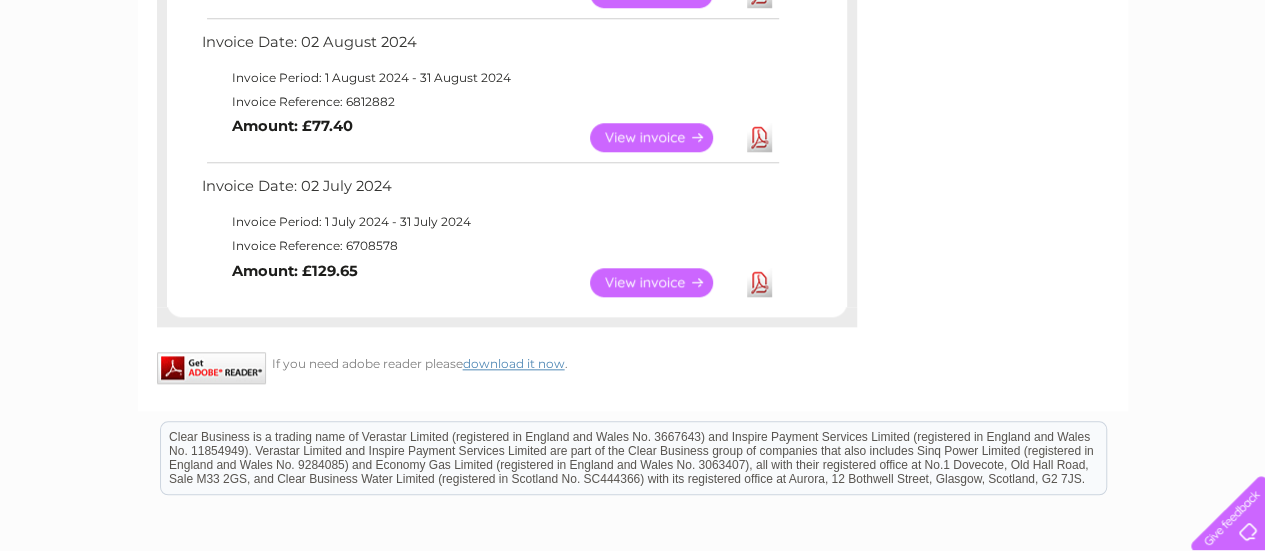 scroll, scrollTop: 1139, scrollLeft: 0, axis: vertical 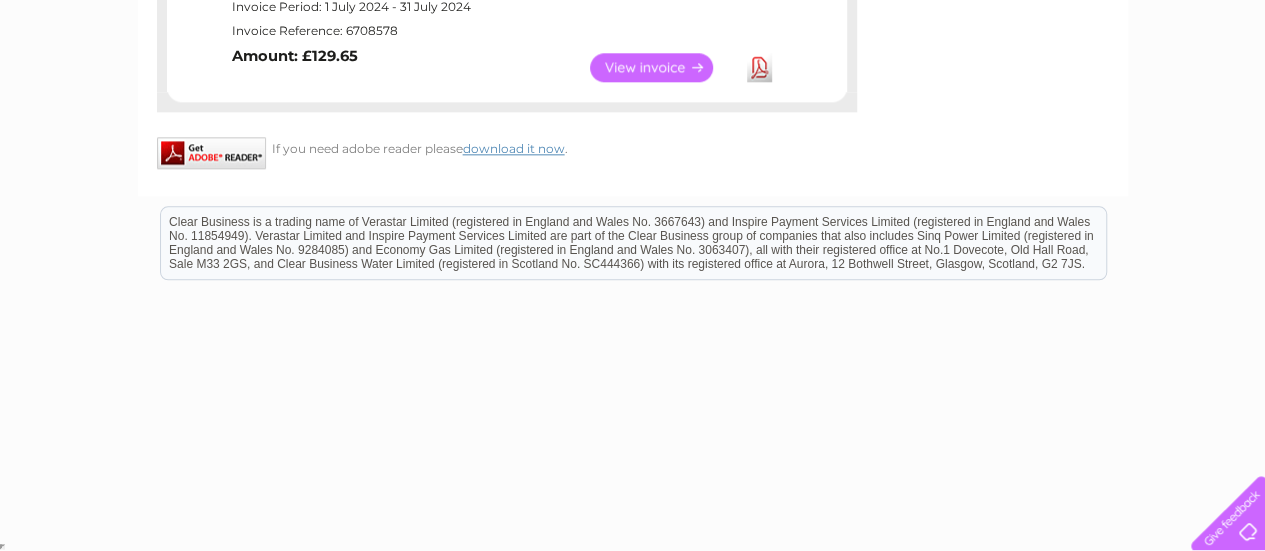click on "View" at bounding box center (663, 67) 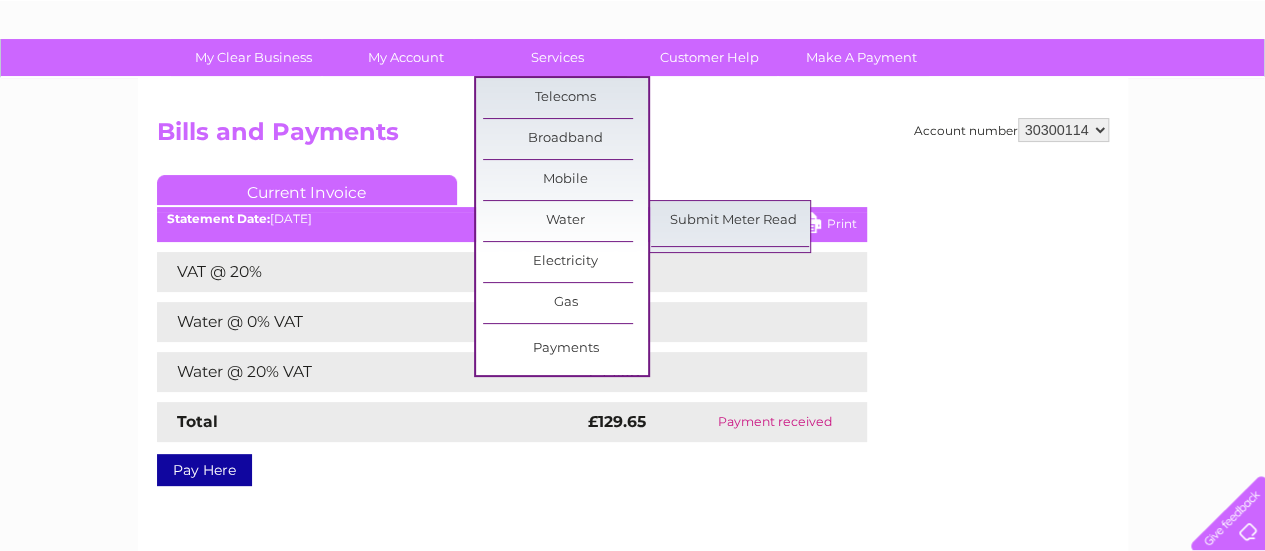 scroll, scrollTop: 112, scrollLeft: 0, axis: vertical 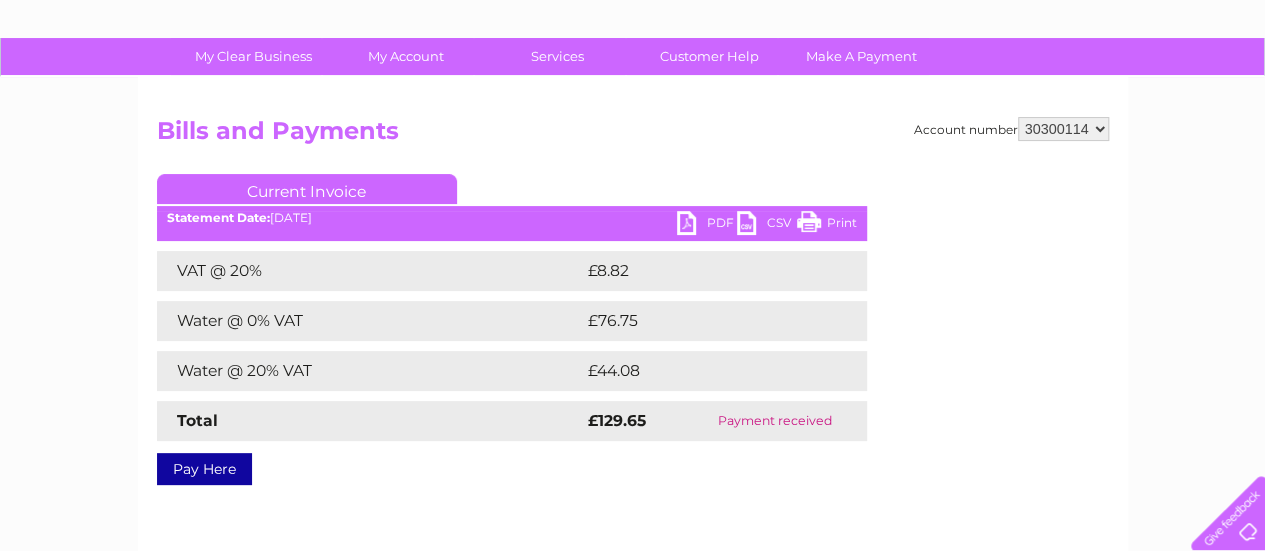 click on "PDF" at bounding box center [707, 225] 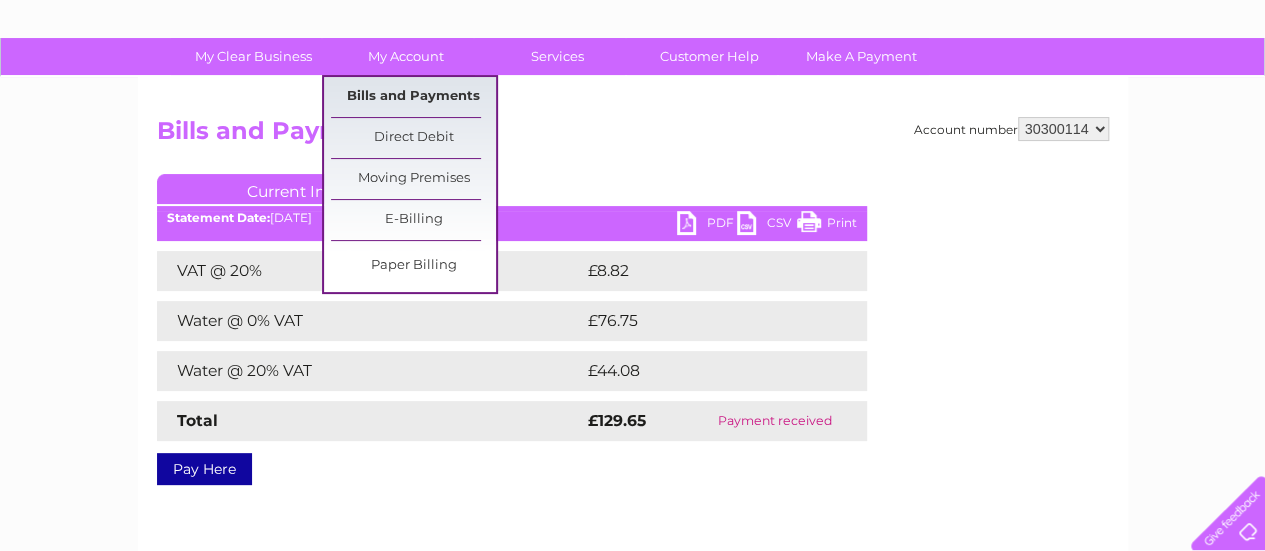 click on "Bills and Payments" at bounding box center (413, 97) 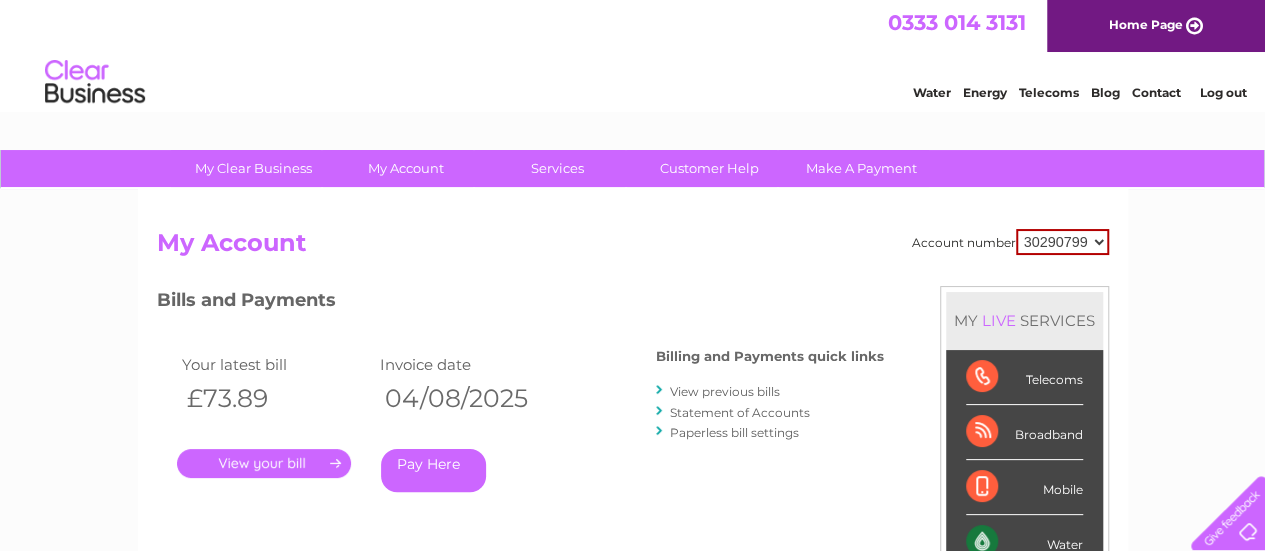 scroll, scrollTop: 0, scrollLeft: 0, axis: both 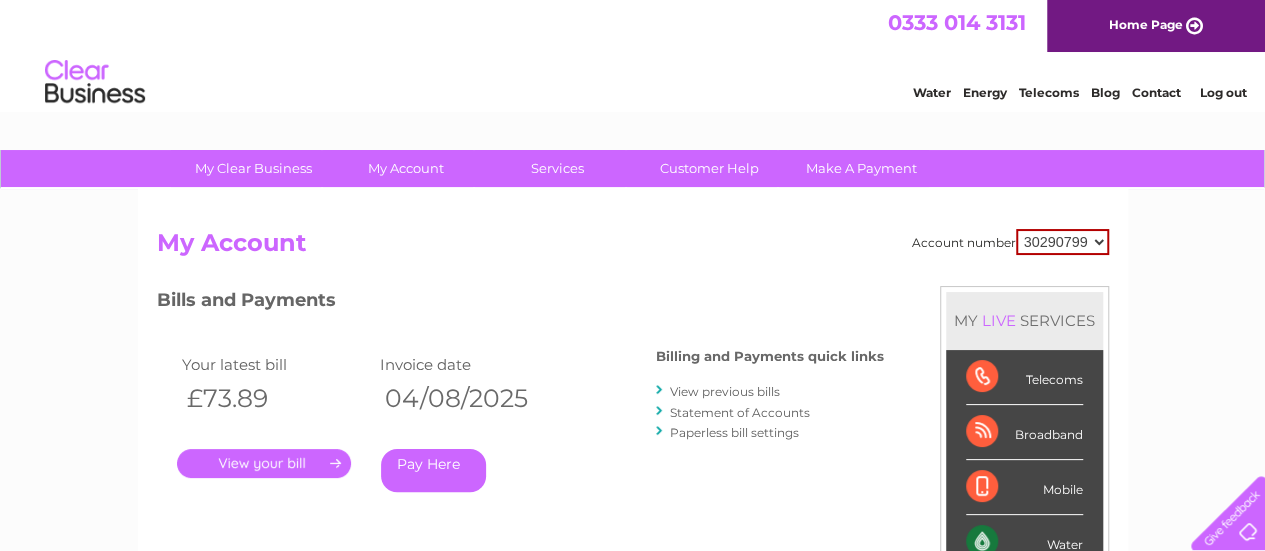 click on "View previous bills" at bounding box center [725, 391] 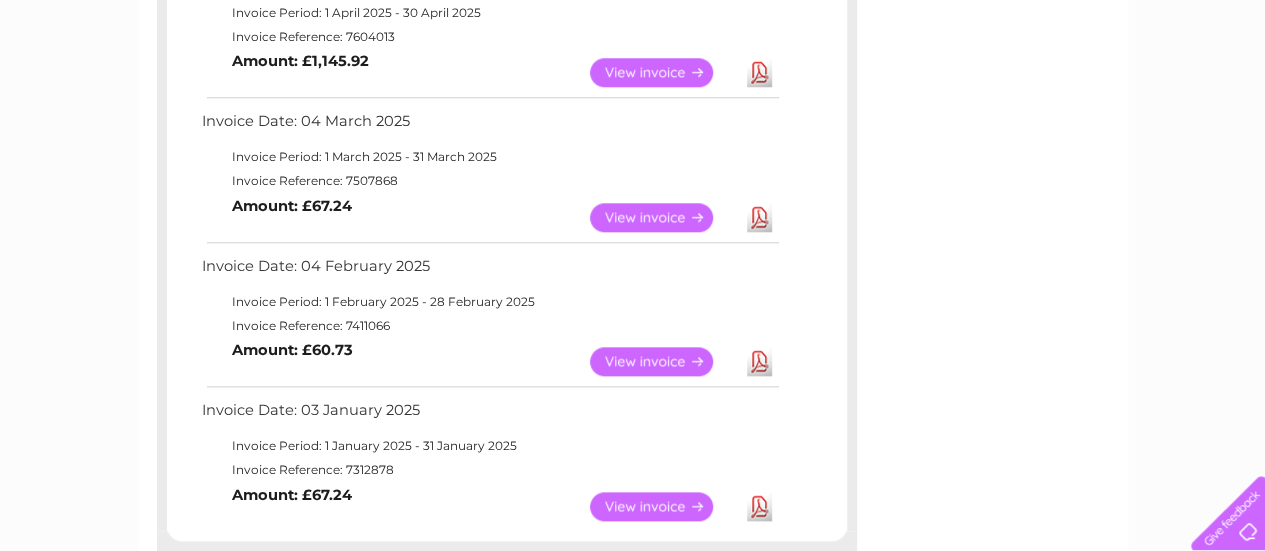 scroll, scrollTop: 958, scrollLeft: 0, axis: vertical 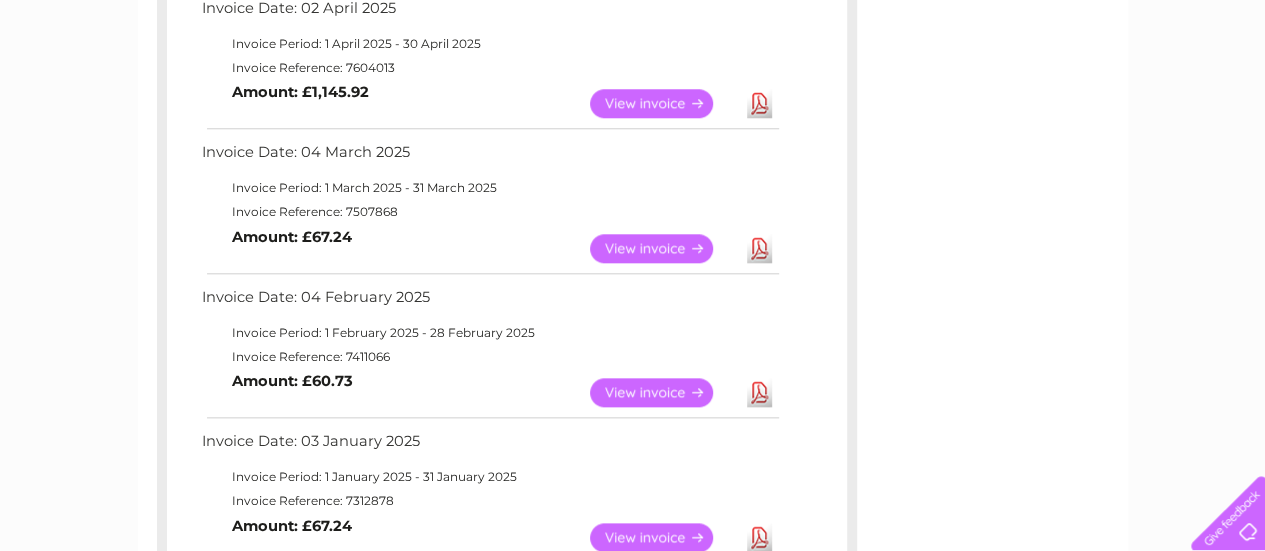 click on "View" at bounding box center [663, 248] 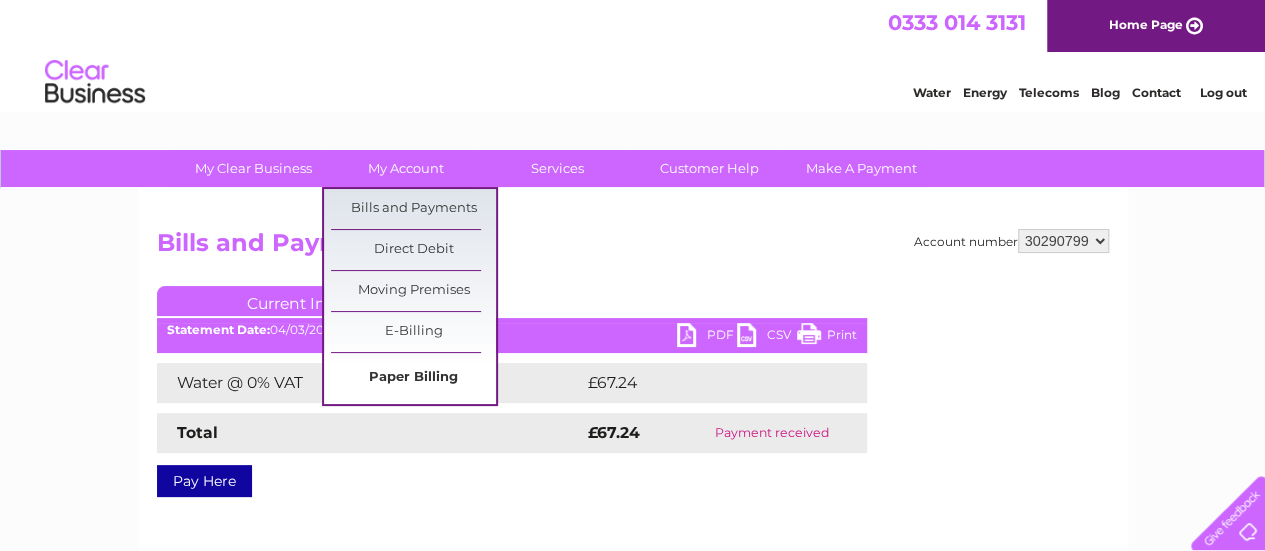 scroll, scrollTop: 0, scrollLeft: 0, axis: both 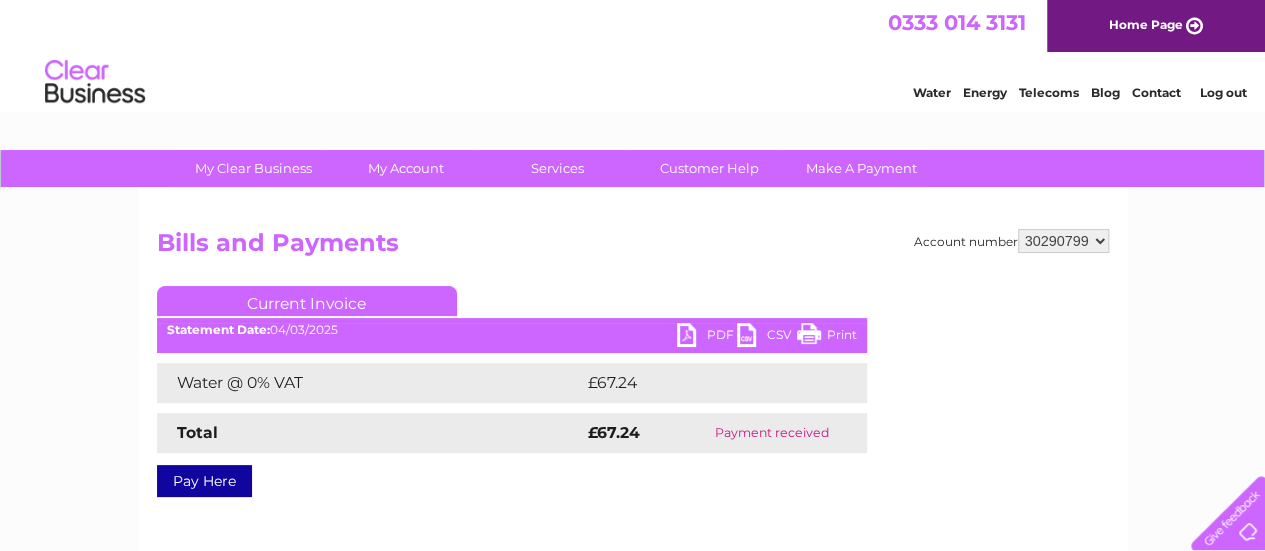 click on "PDF" at bounding box center (707, 337) 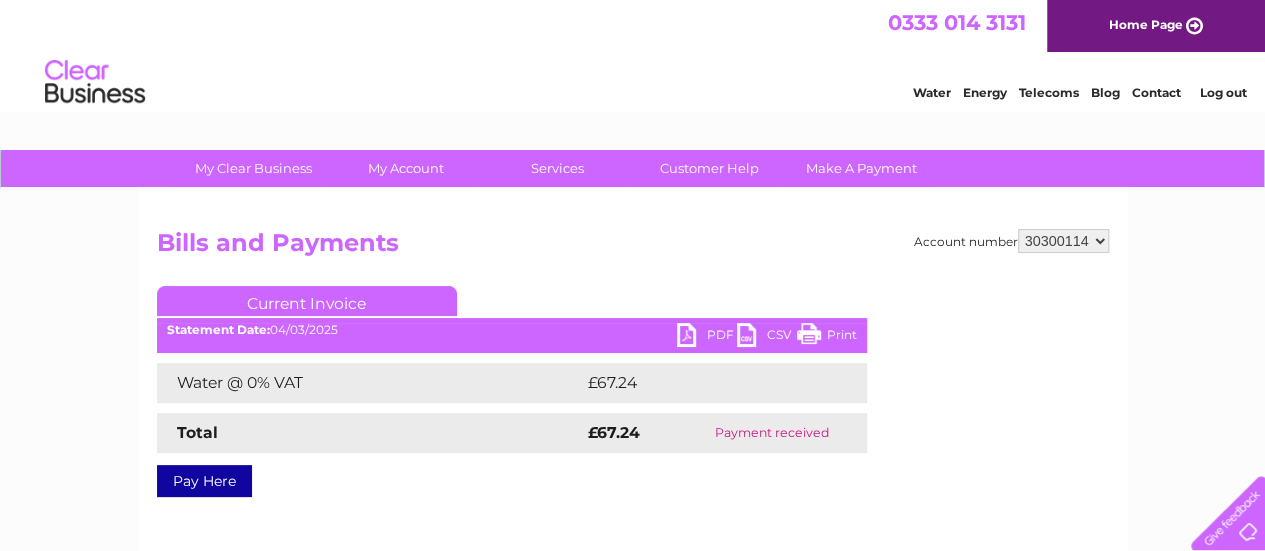 click on "30290799
30300114" at bounding box center (1063, 241) 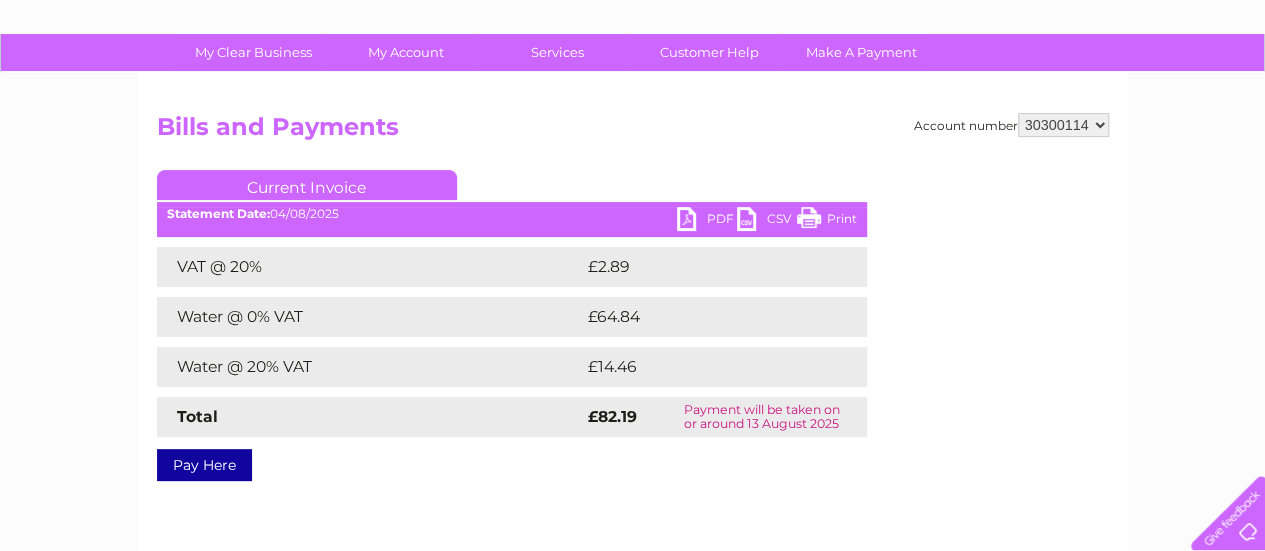 scroll, scrollTop: 114, scrollLeft: 0, axis: vertical 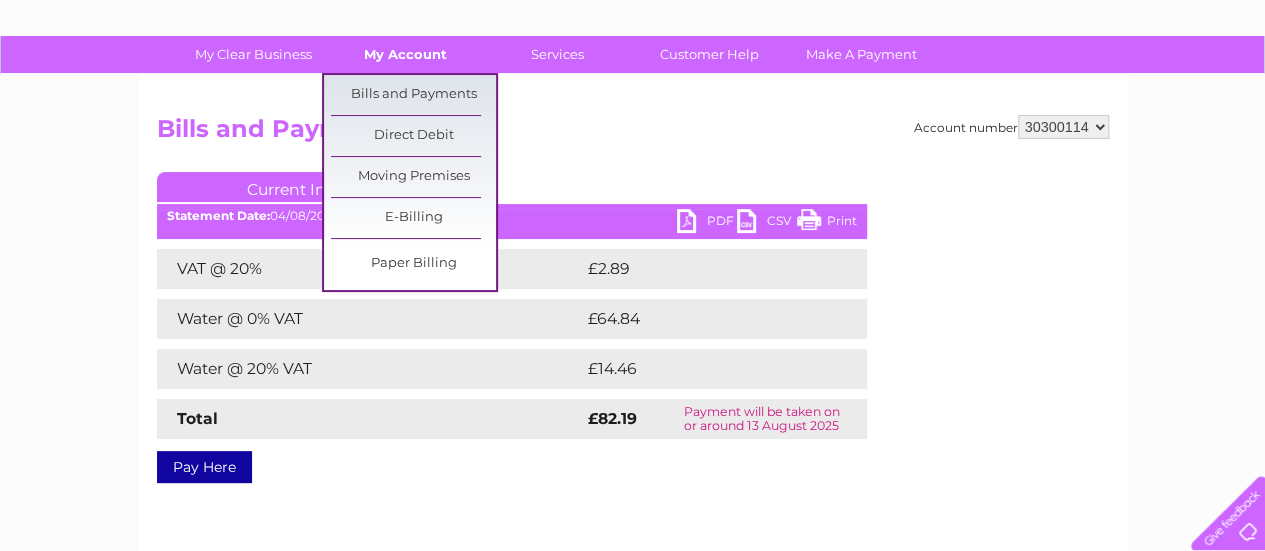click on "My Account" at bounding box center [405, 54] 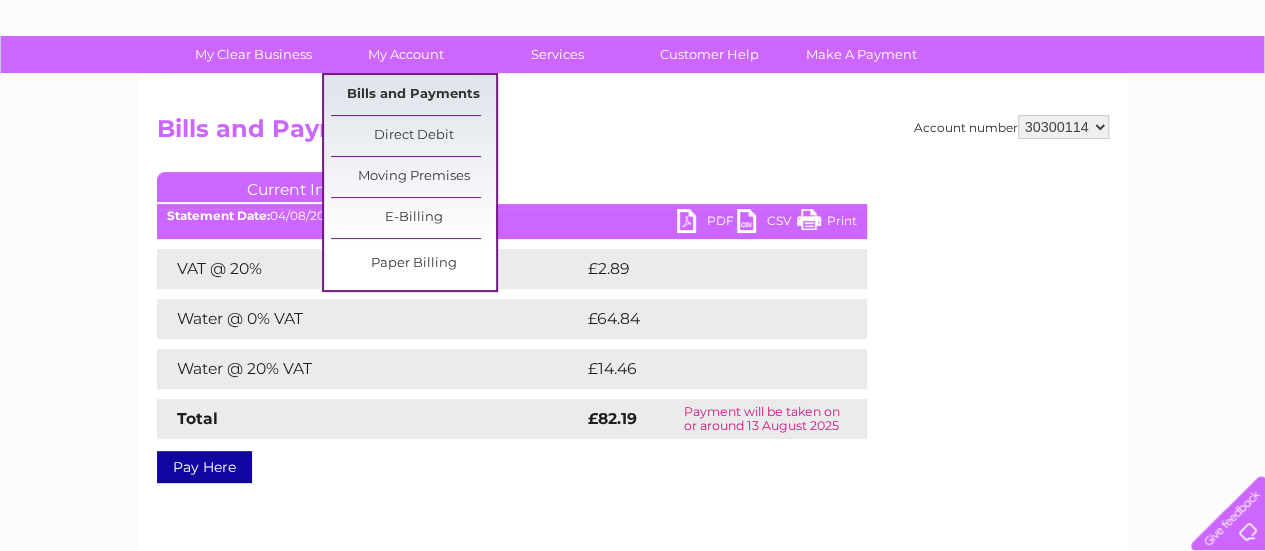 click on "Bills and Payments" at bounding box center (413, 95) 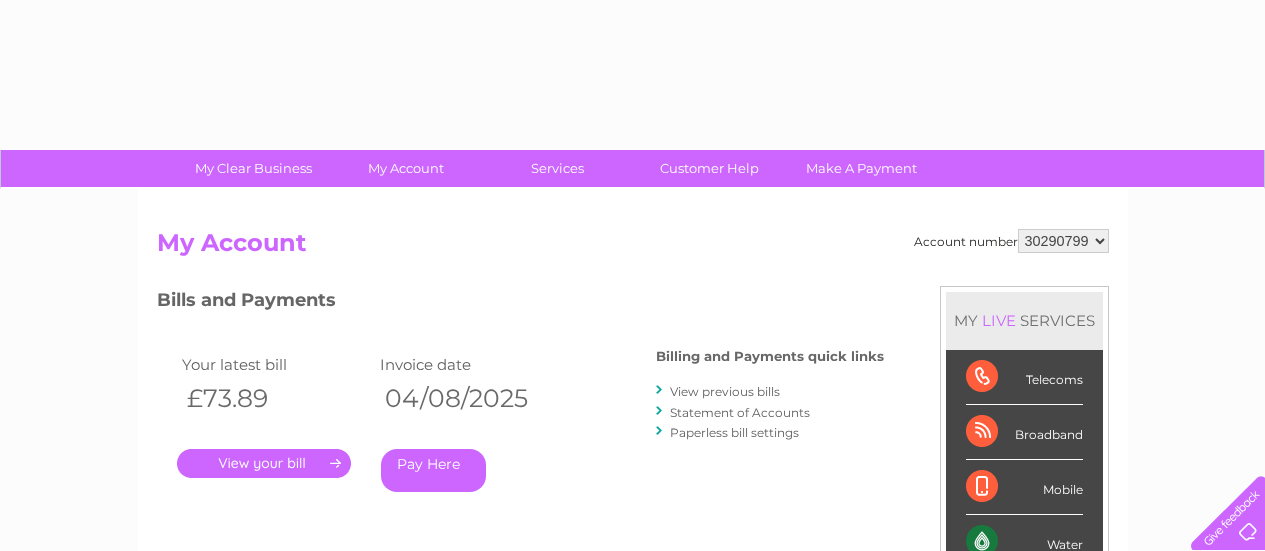 scroll, scrollTop: 0, scrollLeft: 0, axis: both 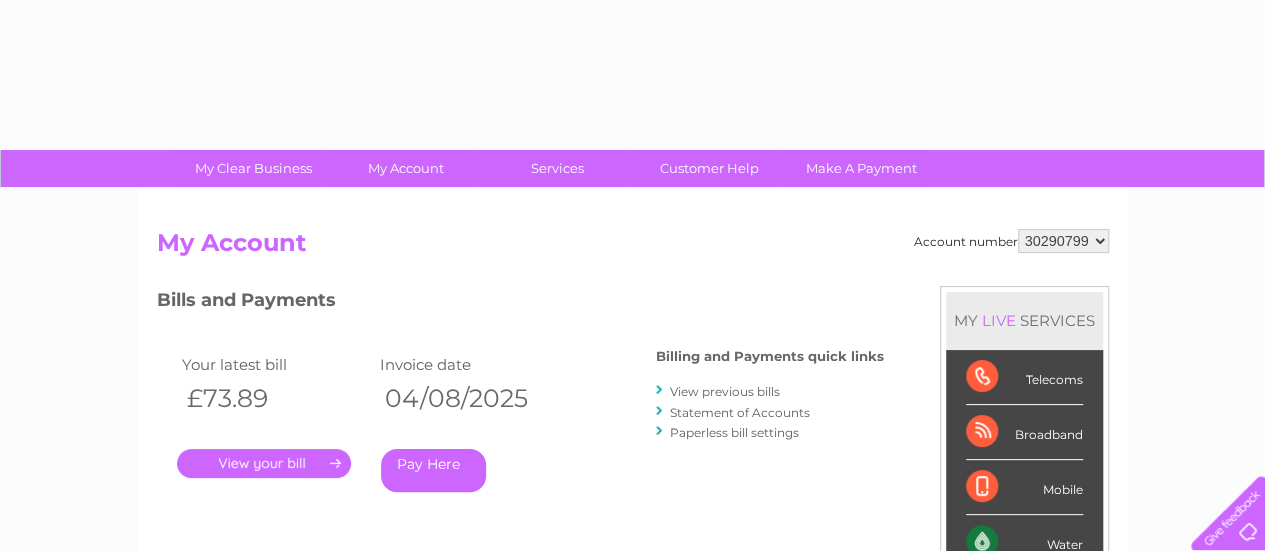 click on "30290799
30300114" at bounding box center (1063, 241) 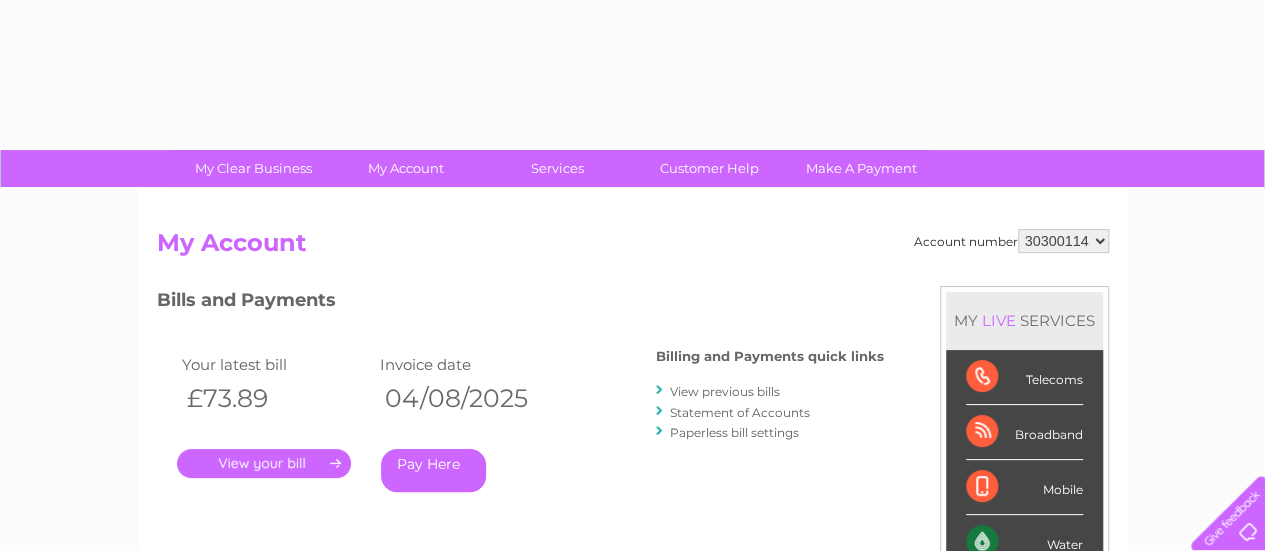 click on "30290799
30300114" at bounding box center [1063, 241] 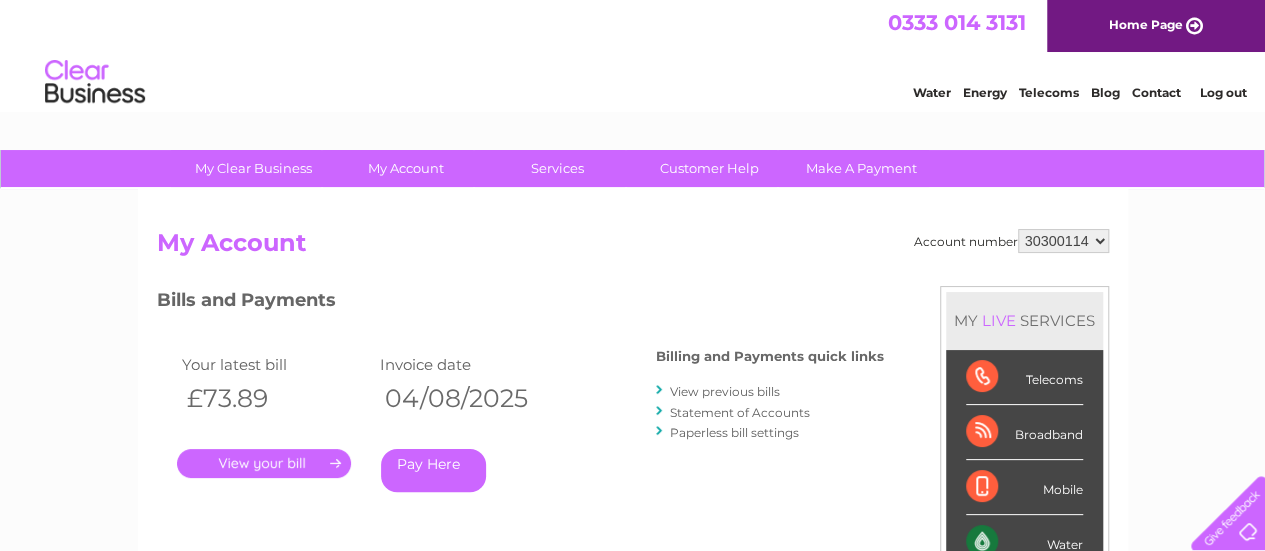 scroll, scrollTop: 0, scrollLeft: 0, axis: both 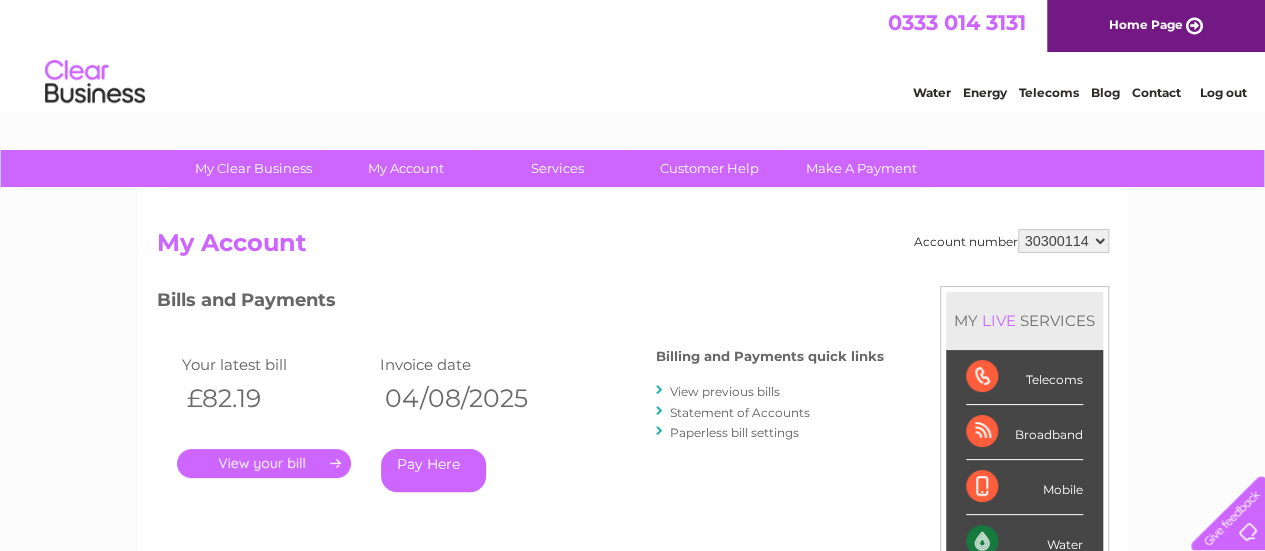 click on "View previous bills" at bounding box center [725, 391] 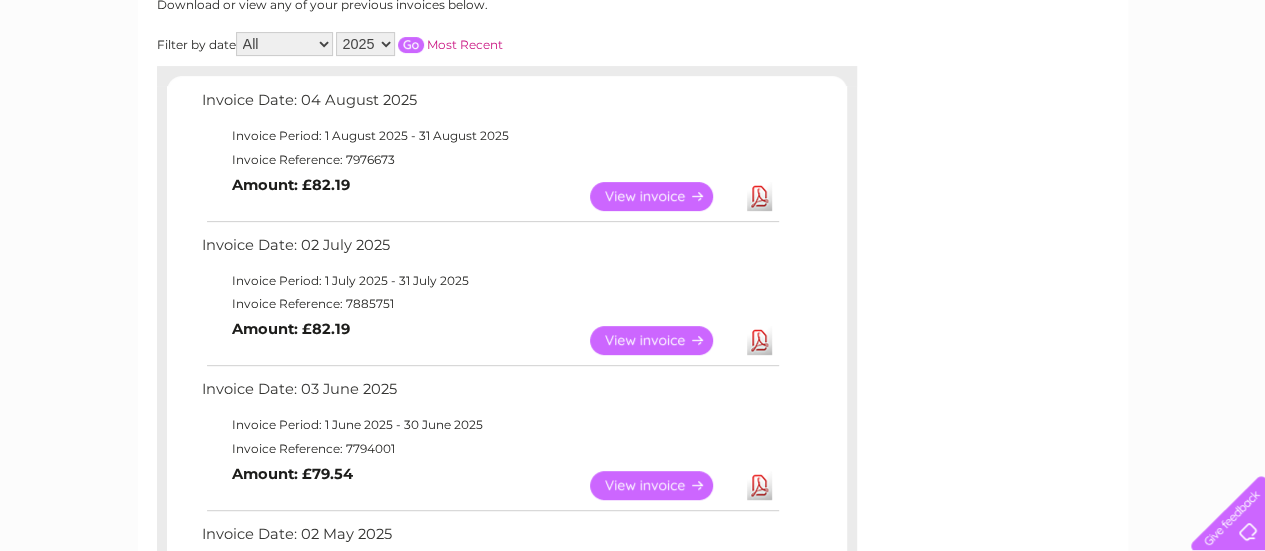 scroll, scrollTop: 286, scrollLeft: 0, axis: vertical 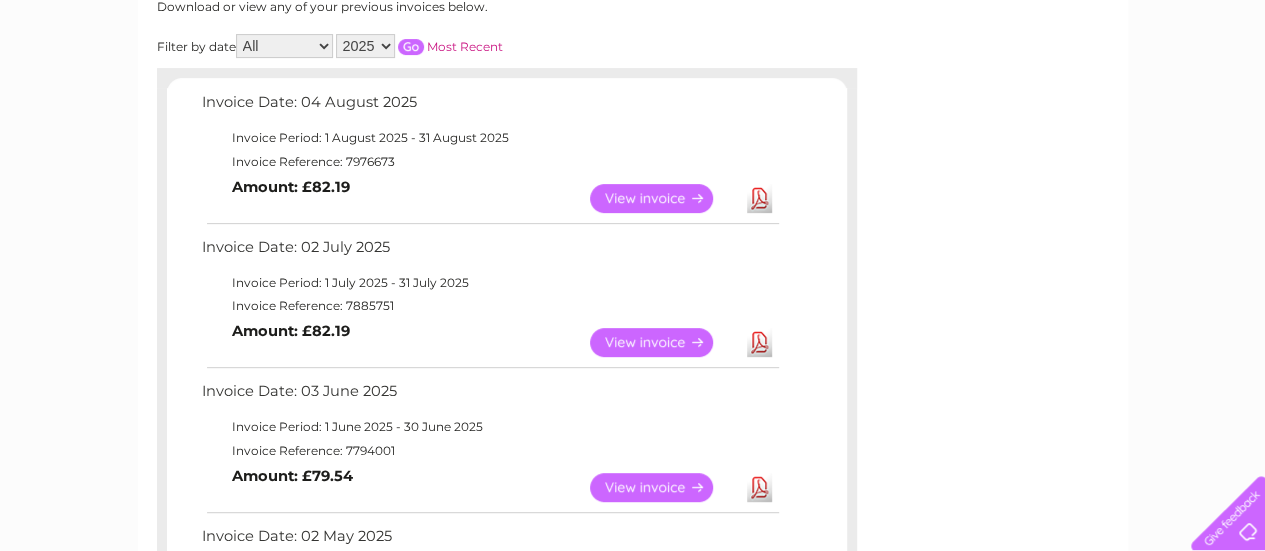 click on "2025
2024" at bounding box center (365, 46) 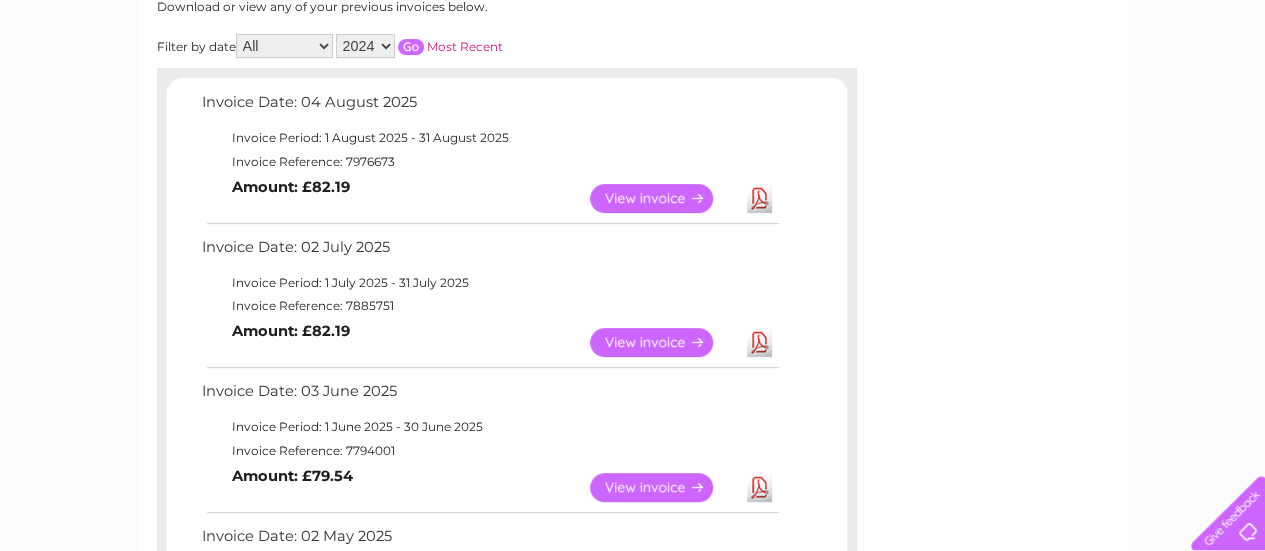 click on "2025
2024" at bounding box center (365, 46) 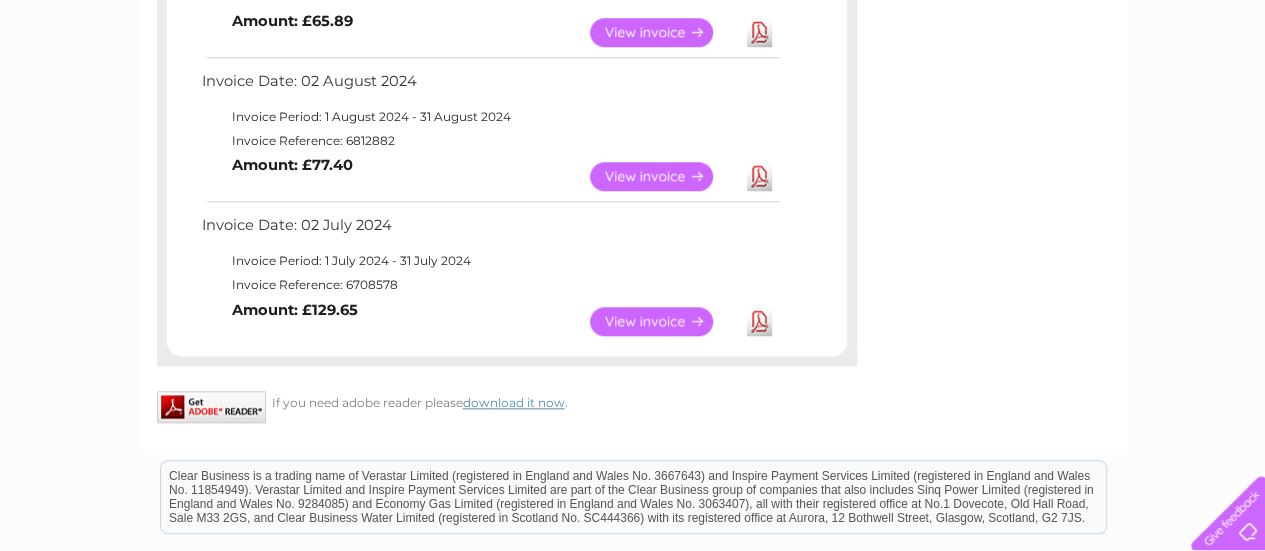 scroll, scrollTop: 886, scrollLeft: 0, axis: vertical 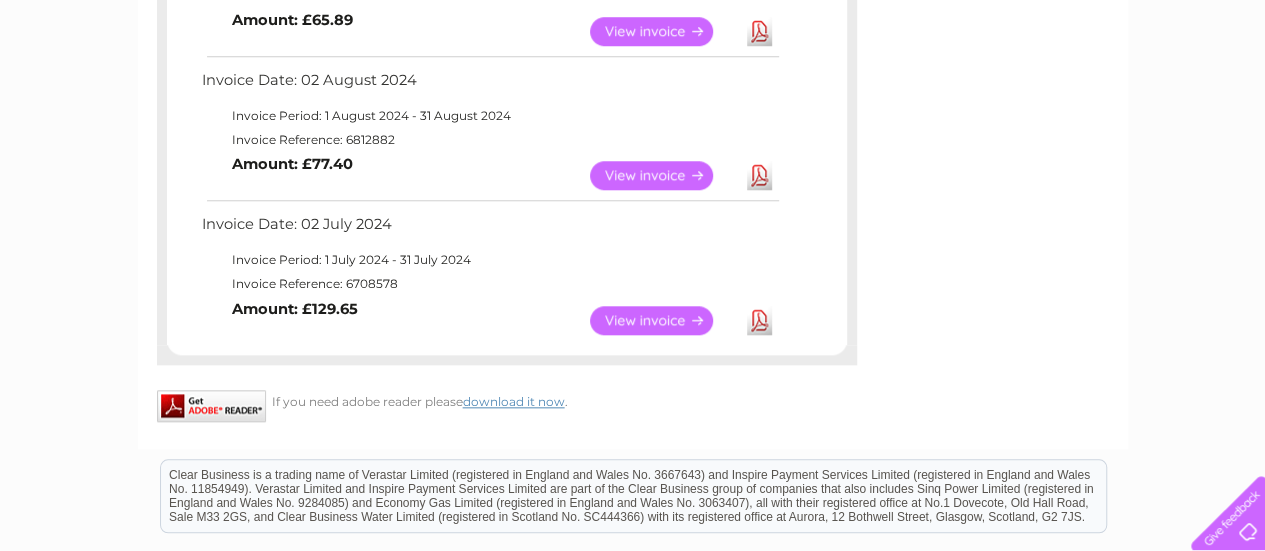 click on "View" at bounding box center [663, 320] 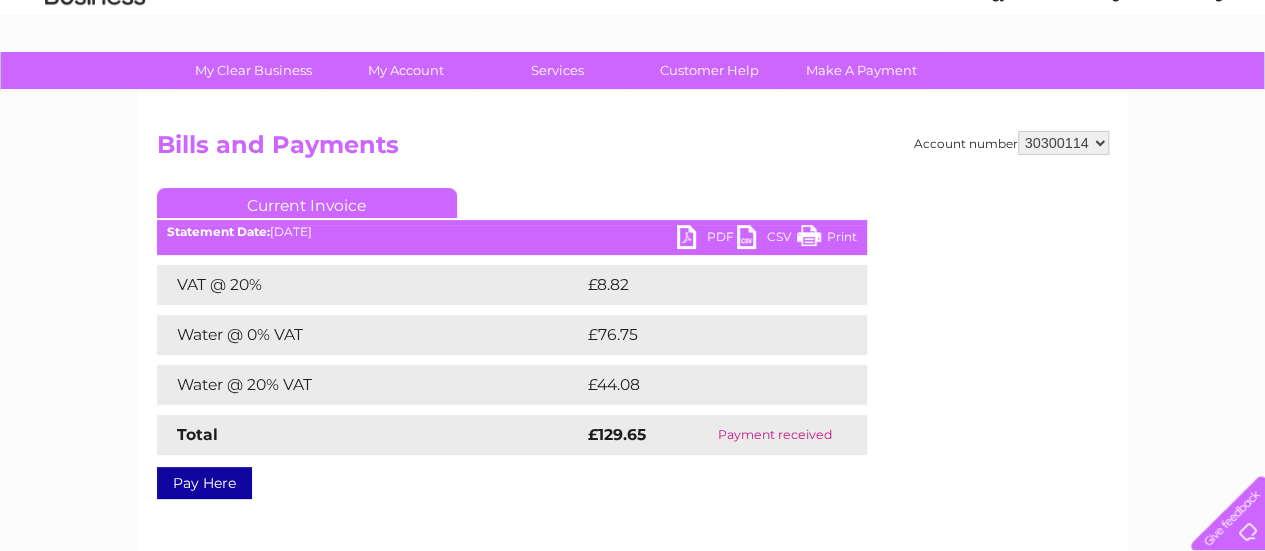 scroll, scrollTop: 100, scrollLeft: 0, axis: vertical 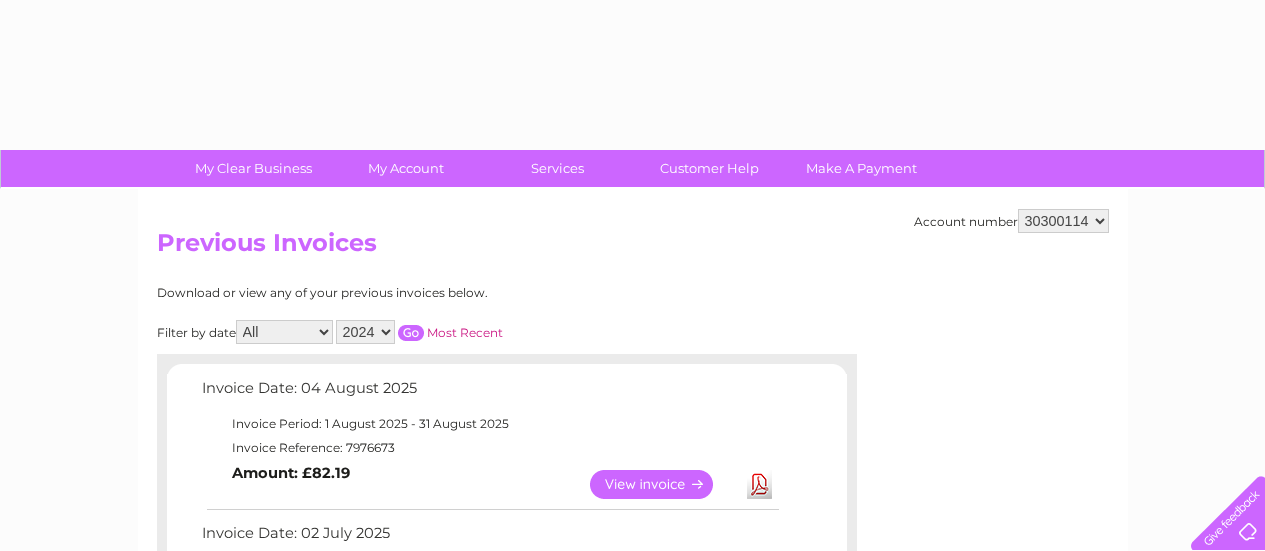select on "2024" 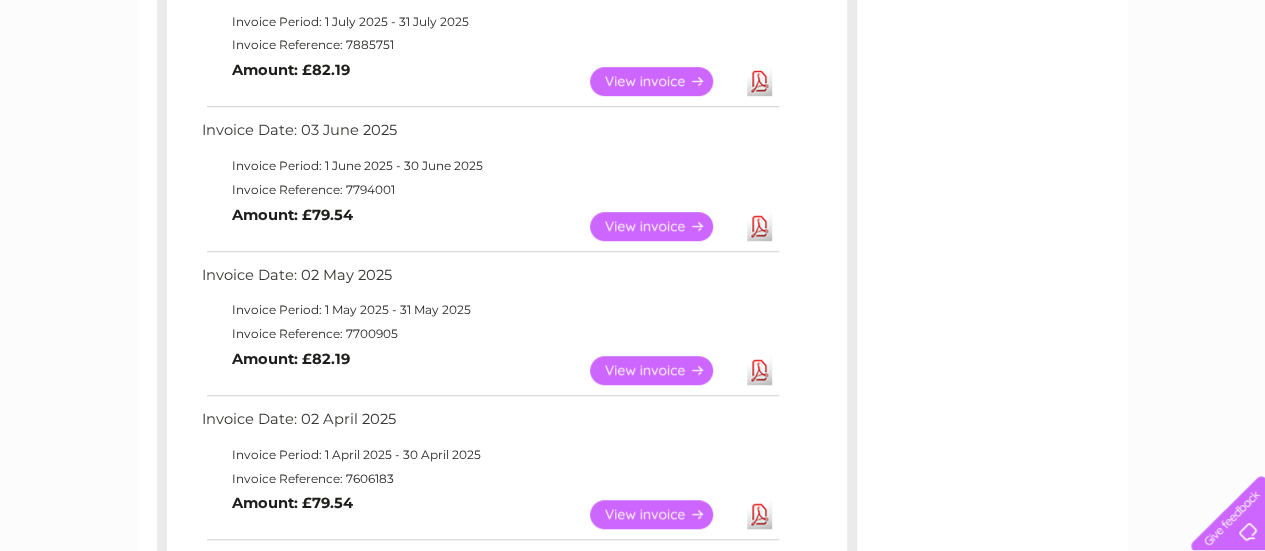 scroll, scrollTop: 0, scrollLeft: 0, axis: both 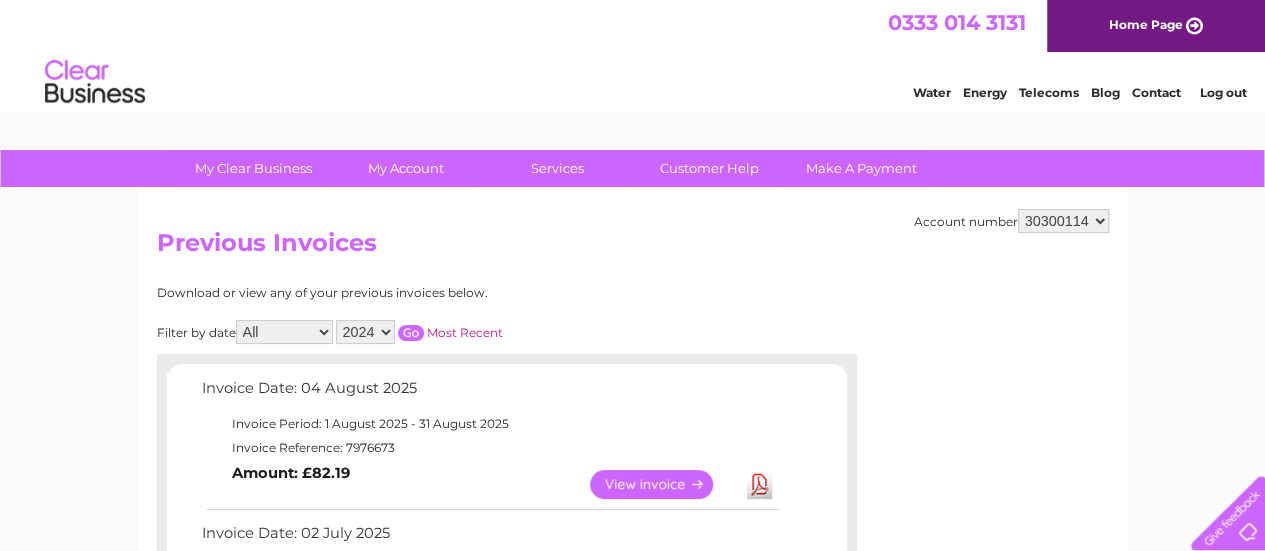 click at bounding box center (411, 333) 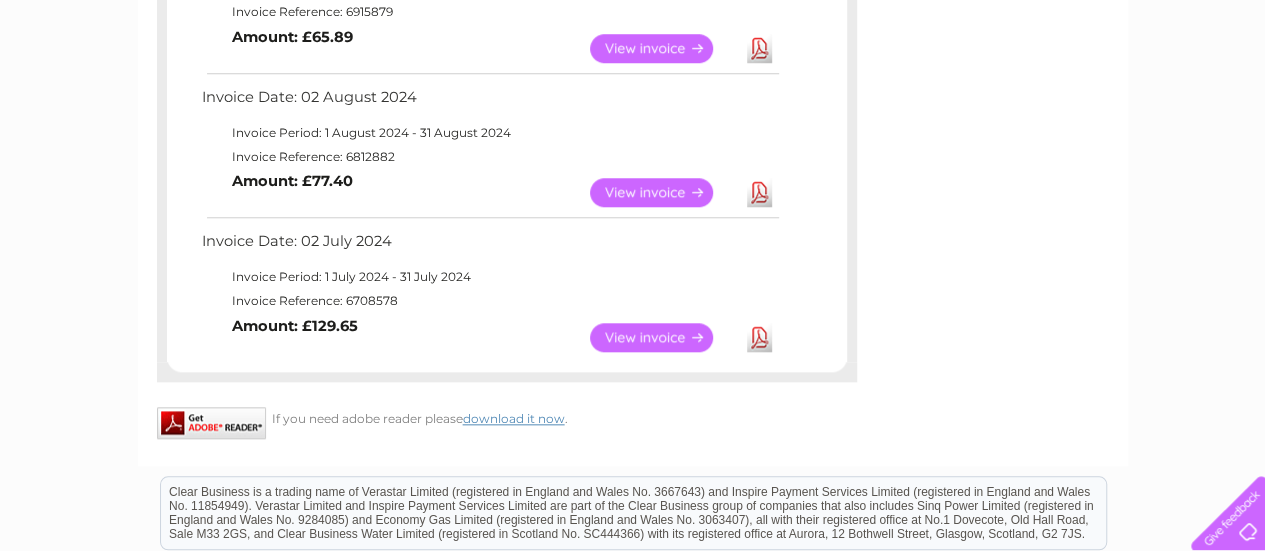 scroll, scrollTop: 853, scrollLeft: 0, axis: vertical 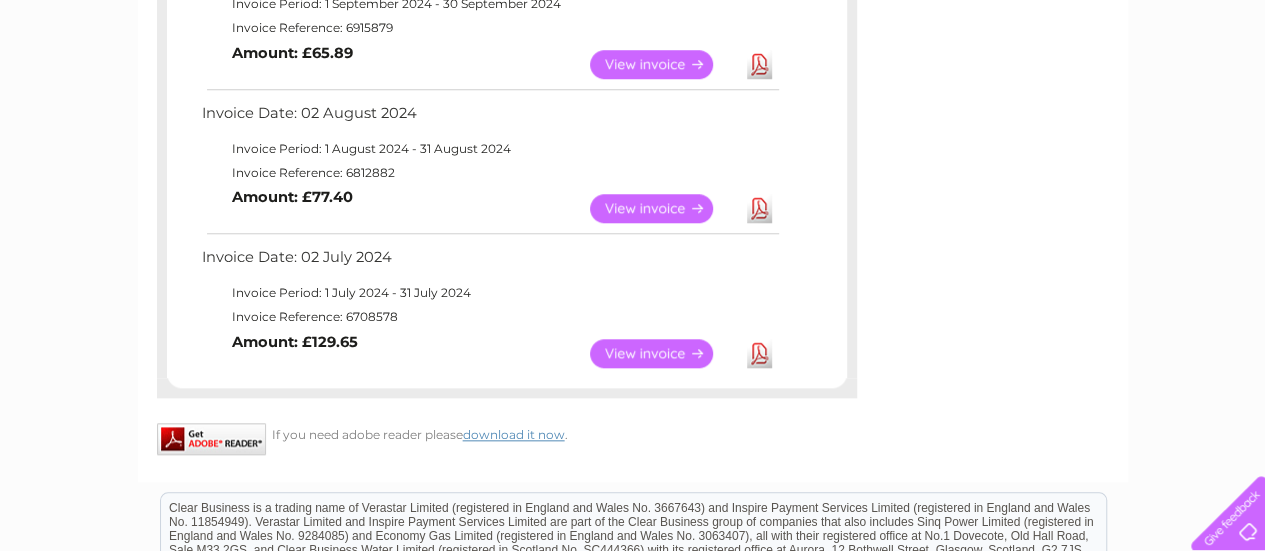 click on "View" at bounding box center [663, 208] 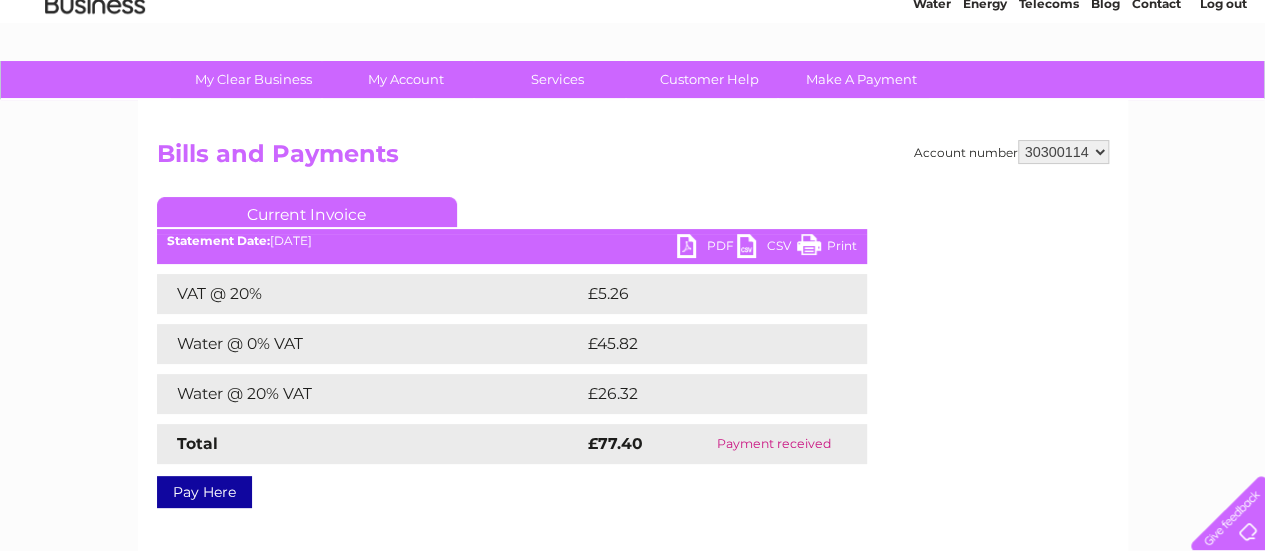 scroll, scrollTop: 90, scrollLeft: 0, axis: vertical 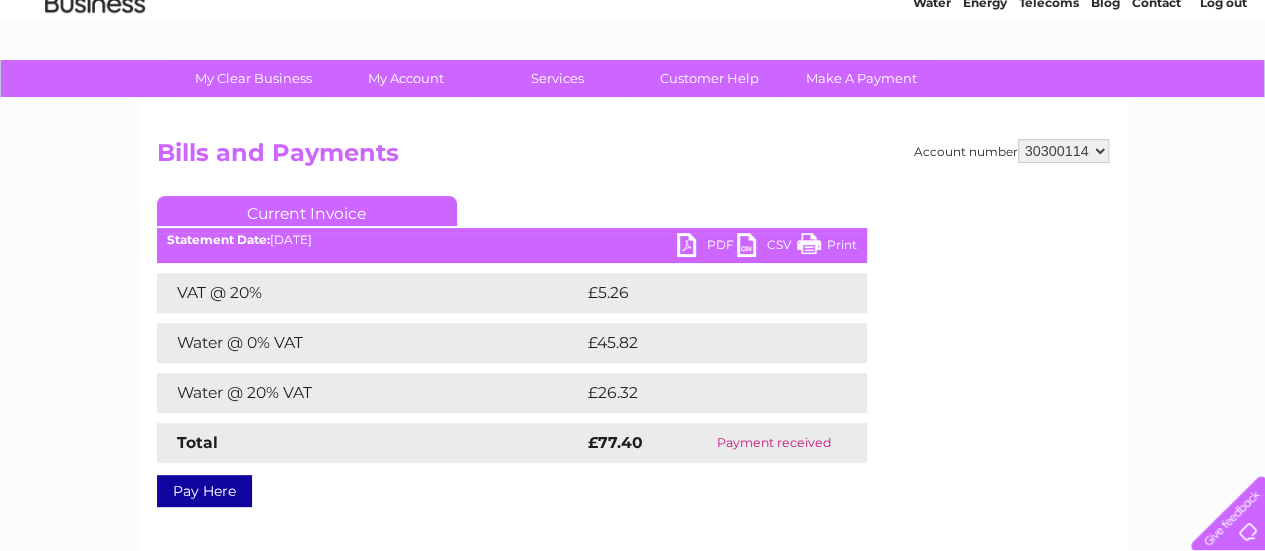 click on "PDF" at bounding box center [707, 247] 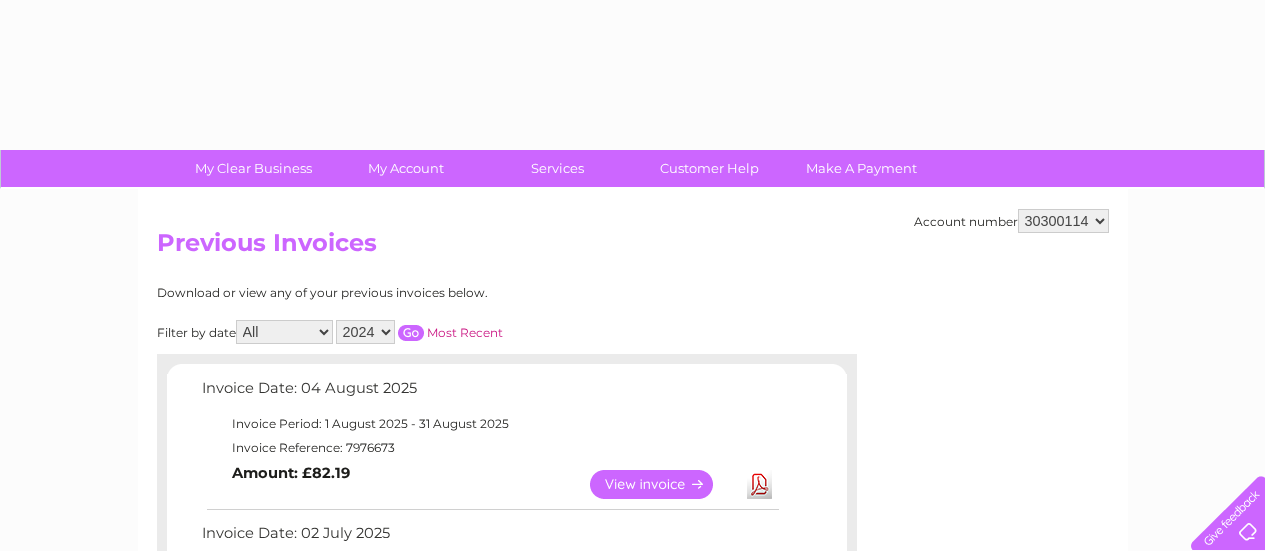 select on "2024" 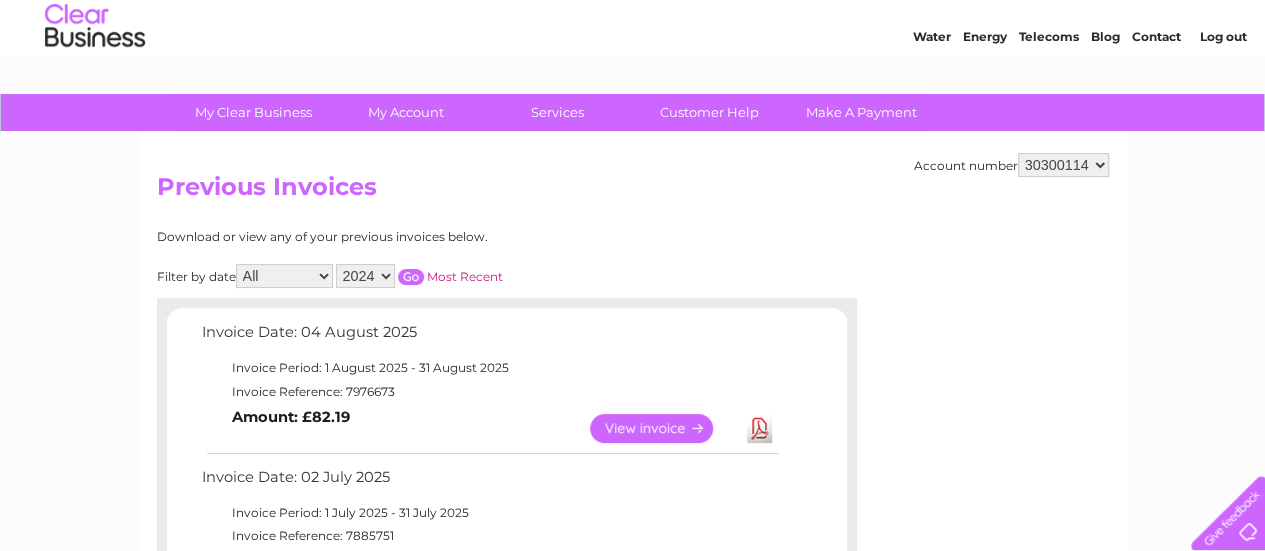 scroll, scrollTop: 0, scrollLeft: 0, axis: both 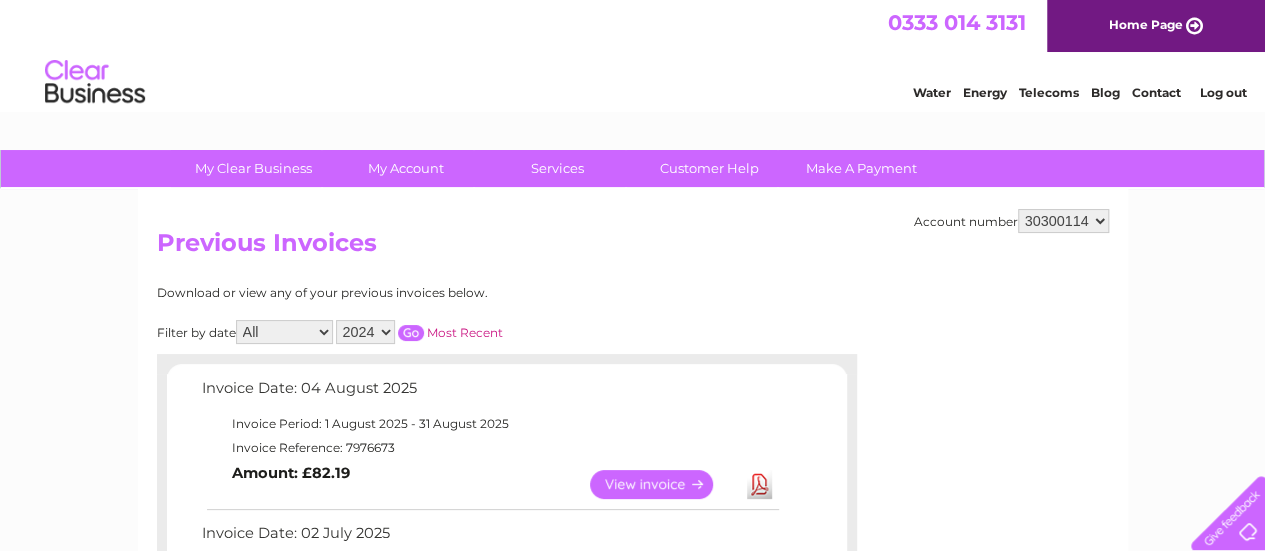 click at bounding box center [411, 333] 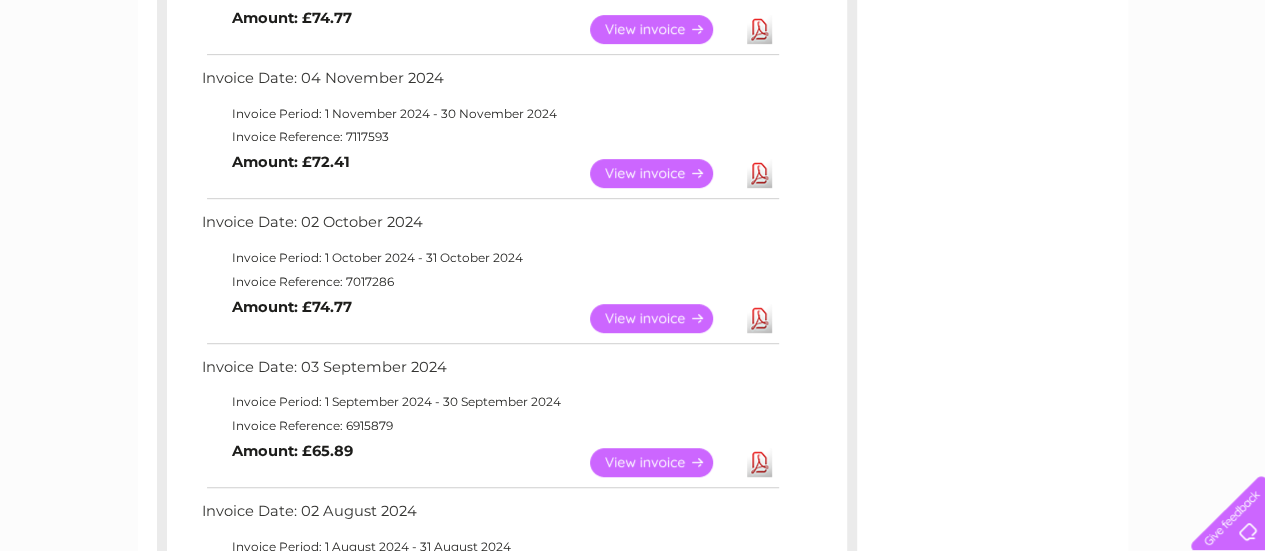 scroll, scrollTop: 497, scrollLeft: 0, axis: vertical 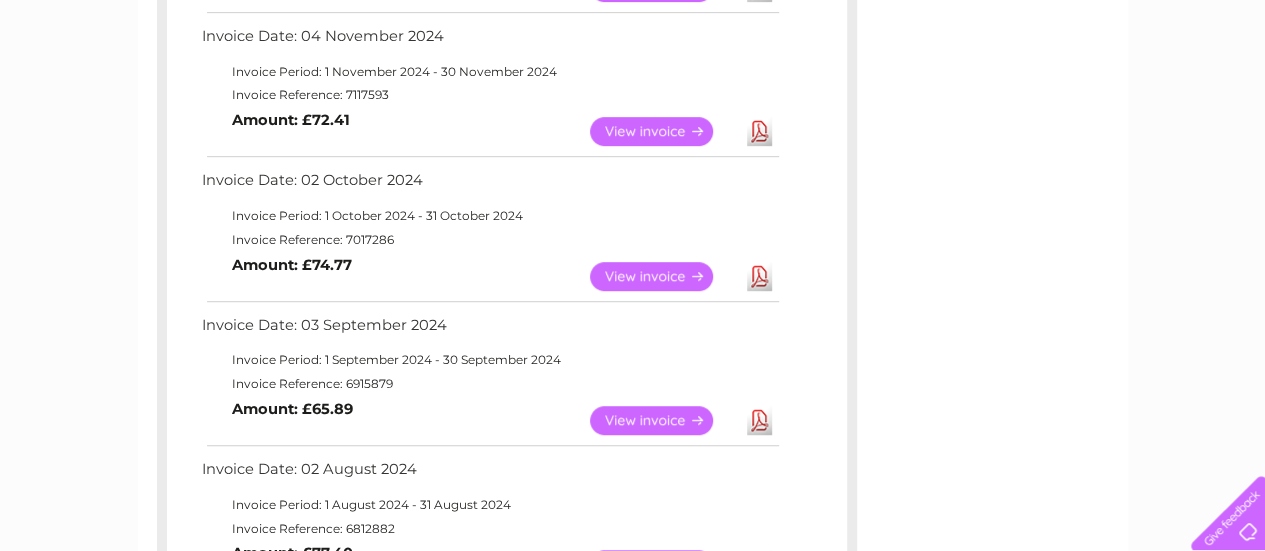 click on "View" at bounding box center [663, 420] 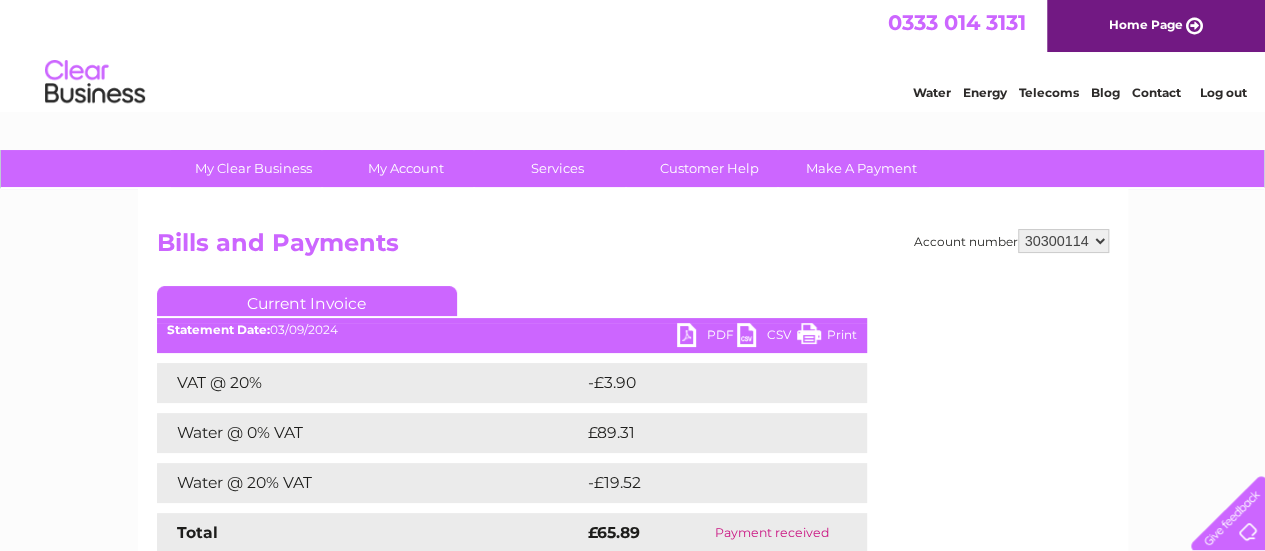 scroll, scrollTop: 42, scrollLeft: 0, axis: vertical 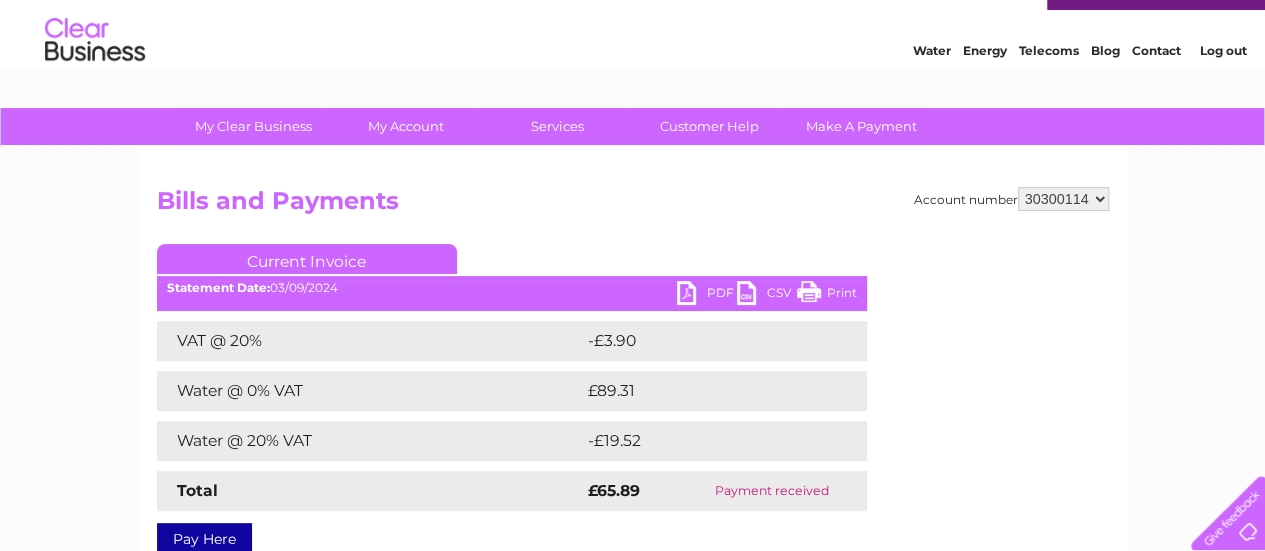 click on "PDF" at bounding box center (707, 295) 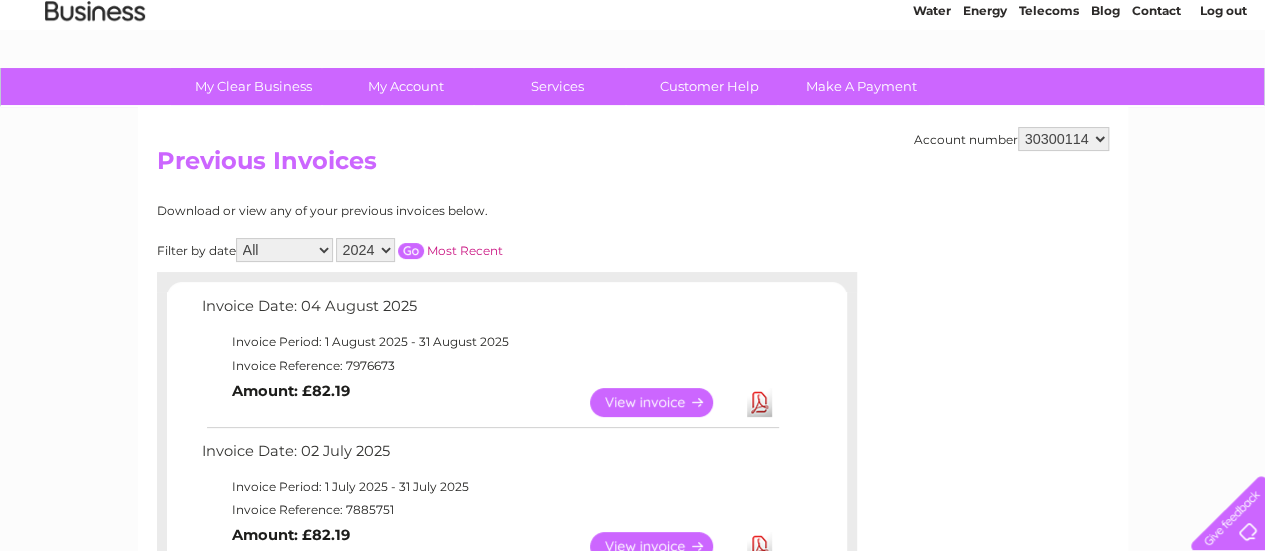 scroll, scrollTop: 0, scrollLeft: 0, axis: both 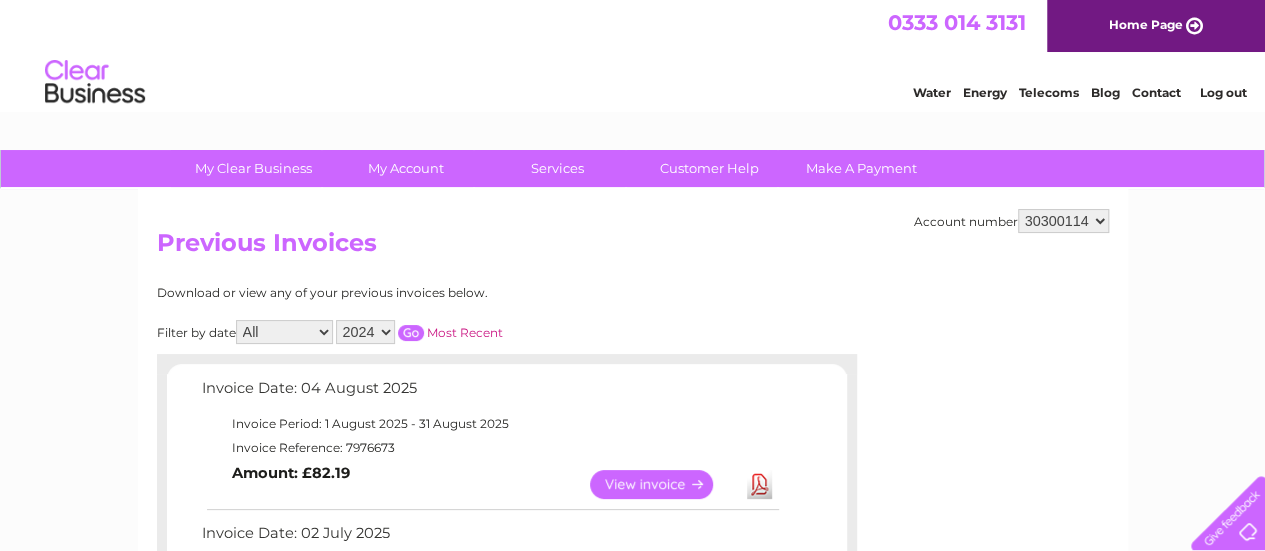 click on "2025
2024" at bounding box center [365, 332] 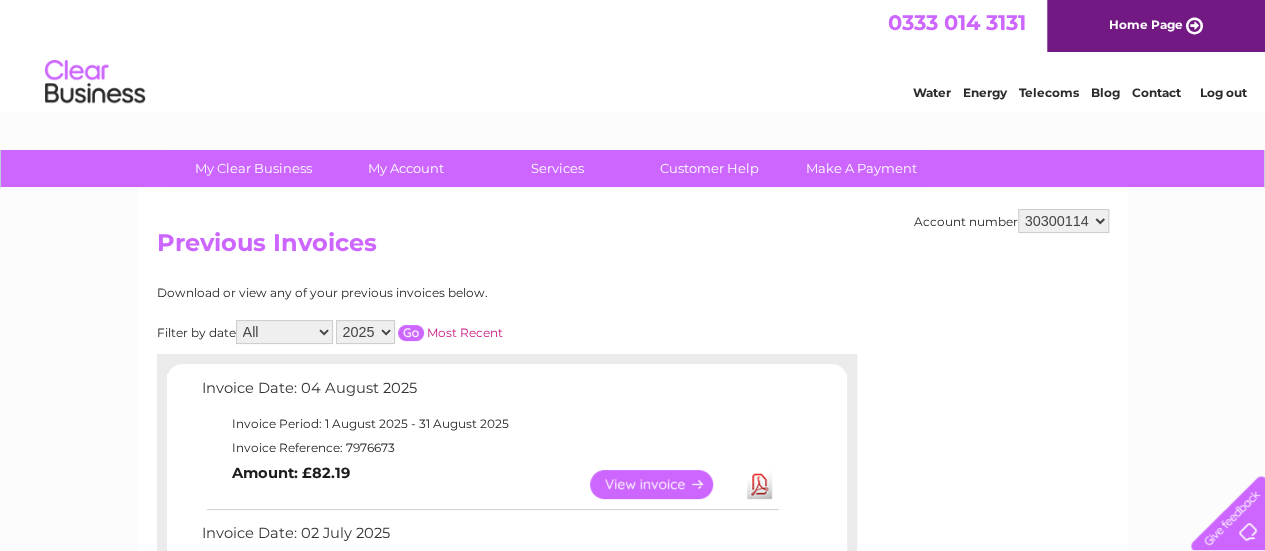 click on "2025
2024" at bounding box center [365, 332] 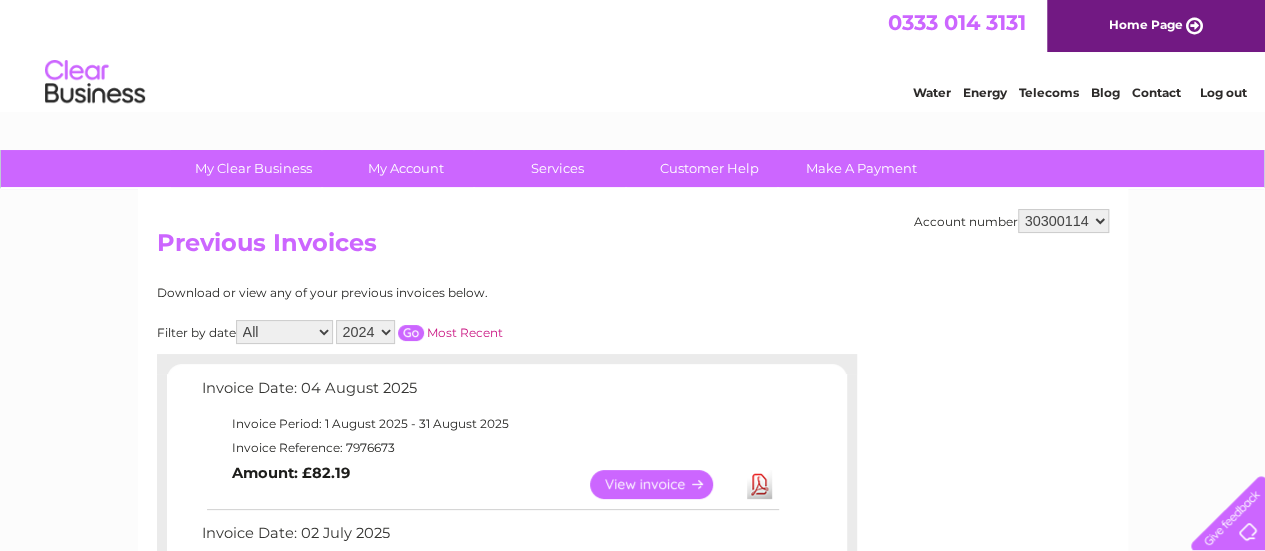 click at bounding box center [411, 333] 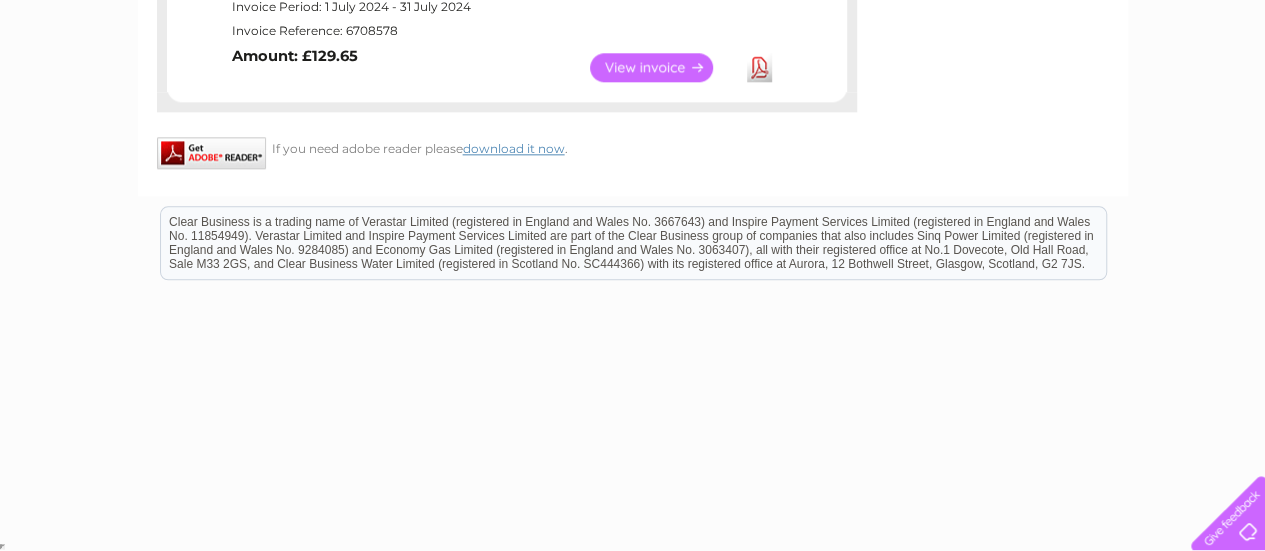 scroll, scrollTop: 909, scrollLeft: 0, axis: vertical 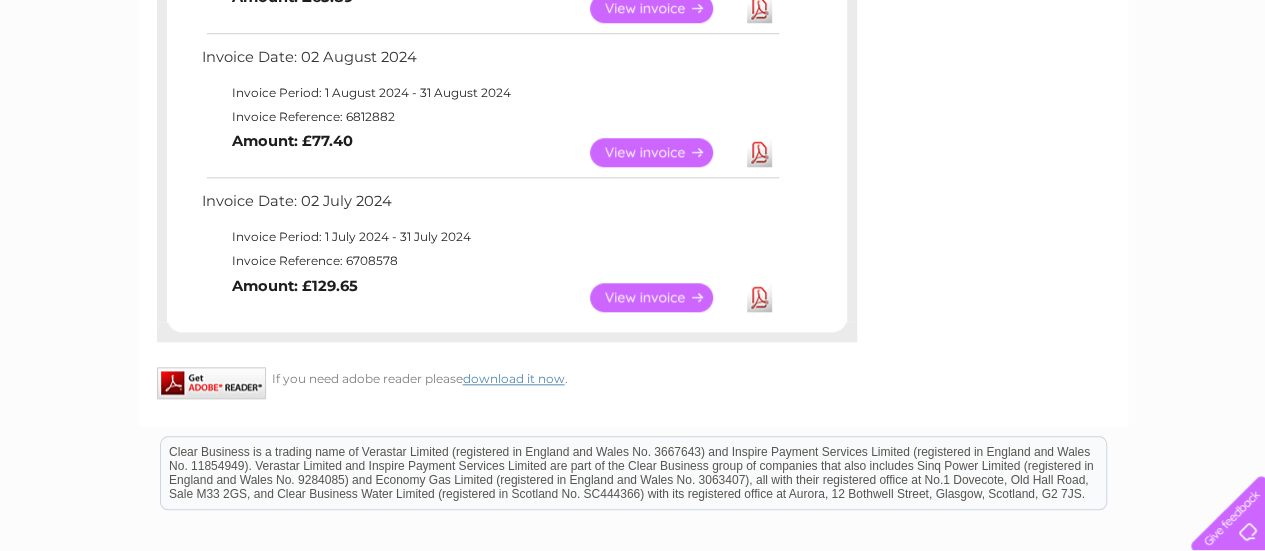 click on "View" at bounding box center [663, 297] 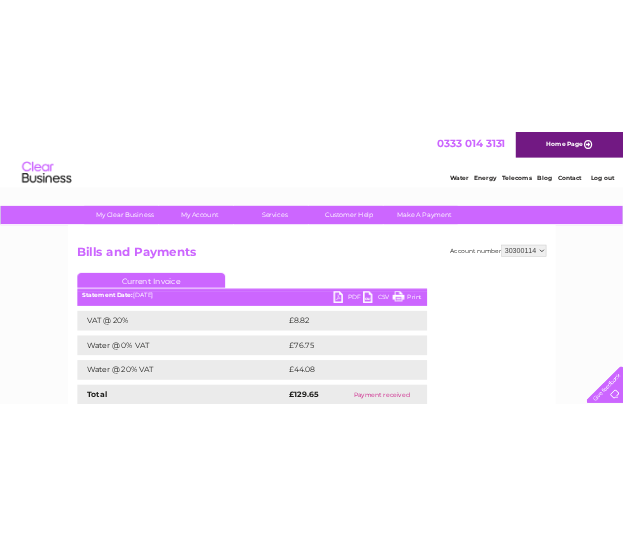 scroll, scrollTop: 172, scrollLeft: 0, axis: vertical 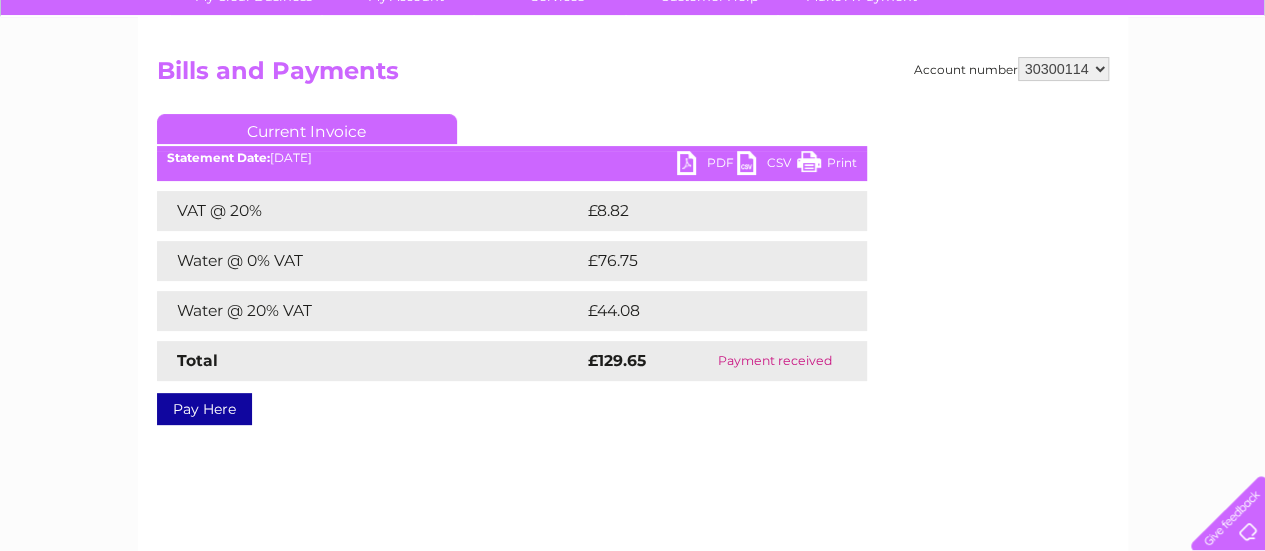 click on "PDF" at bounding box center [707, 165] 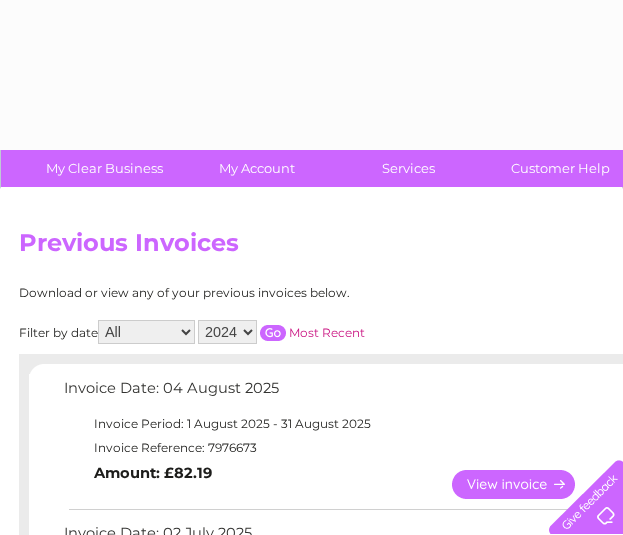 select on "2024" 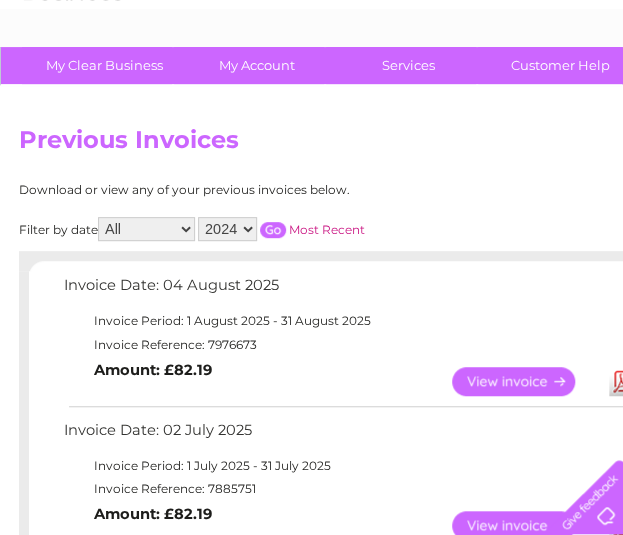 scroll, scrollTop: 98, scrollLeft: 0, axis: vertical 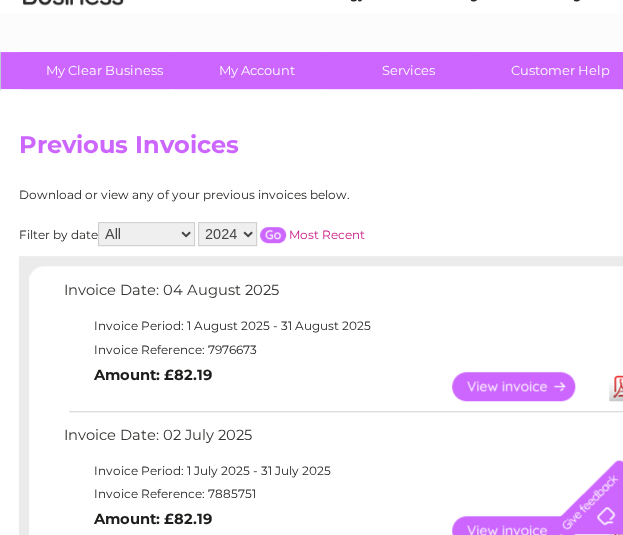 click at bounding box center [273, 235] 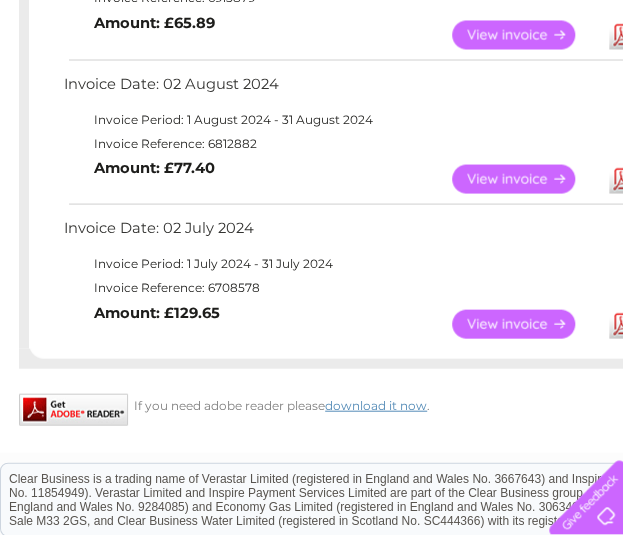 scroll, scrollTop: 882, scrollLeft: 0, axis: vertical 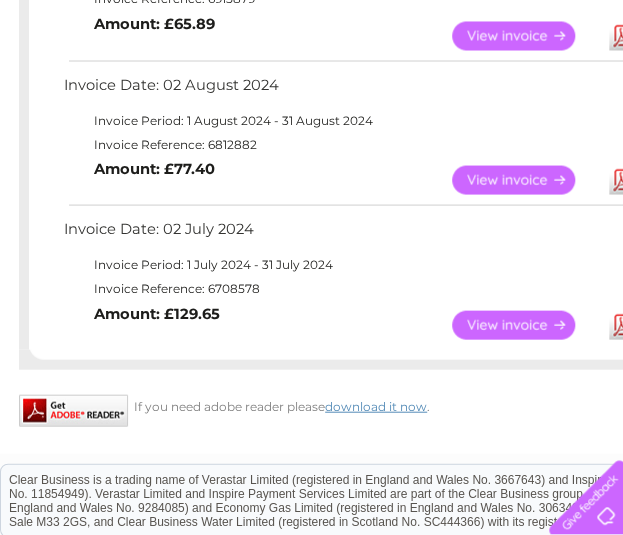 click on "View" at bounding box center [525, 179] 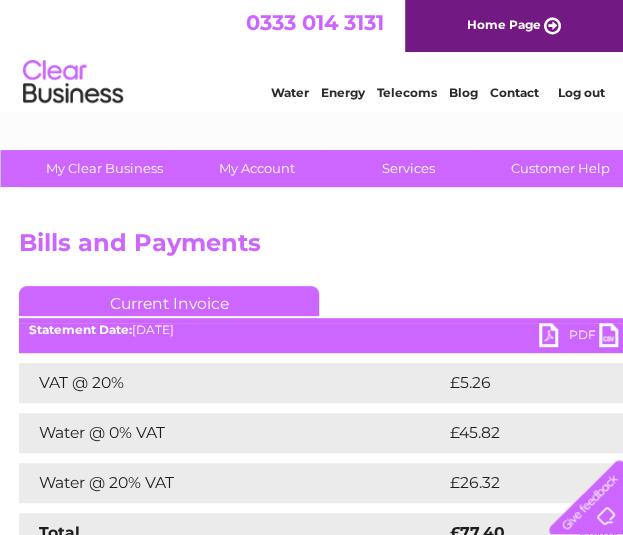 scroll, scrollTop: 0, scrollLeft: 0, axis: both 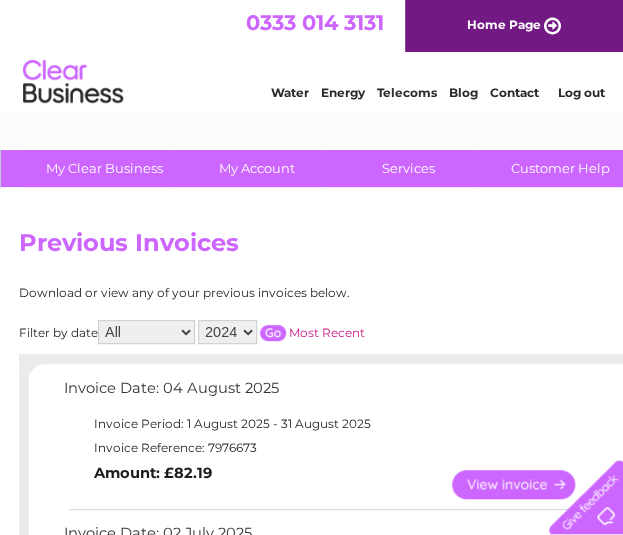 click at bounding box center [273, 333] 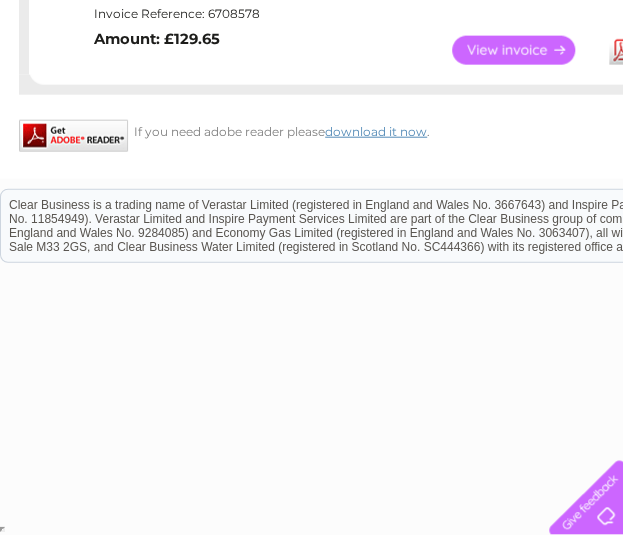 scroll, scrollTop: 972, scrollLeft: 0, axis: vertical 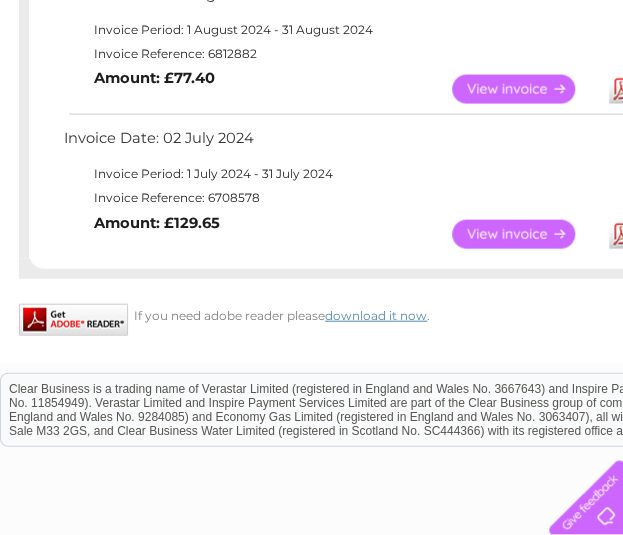 click on "View" at bounding box center (525, 89) 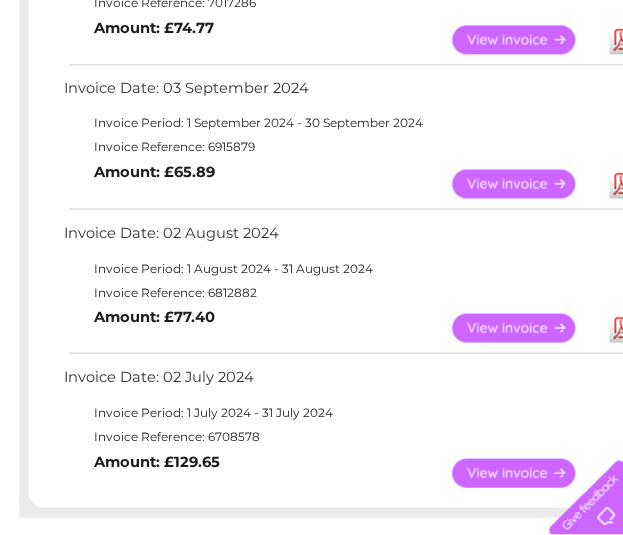 scroll, scrollTop: 732, scrollLeft: 0, axis: vertical 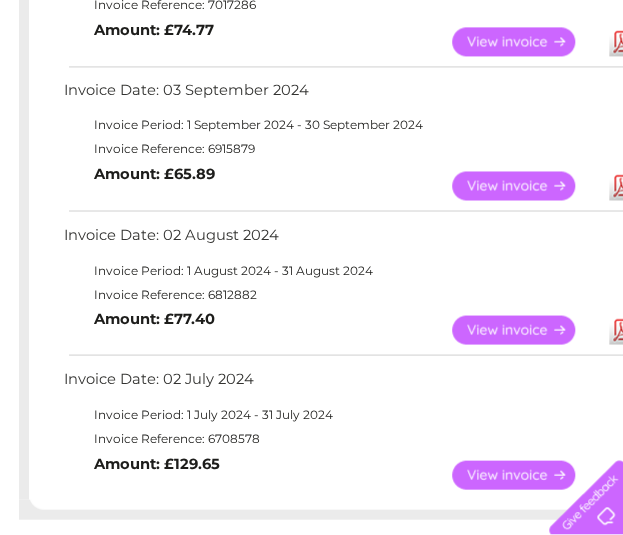 click on "View" at bounding box center (525, 185) 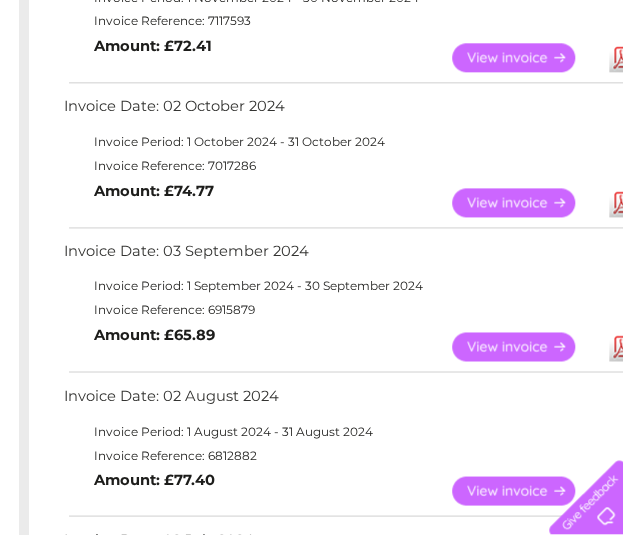 scroll, scrollTop: 570, scrollLeft: 0, axis: vertical 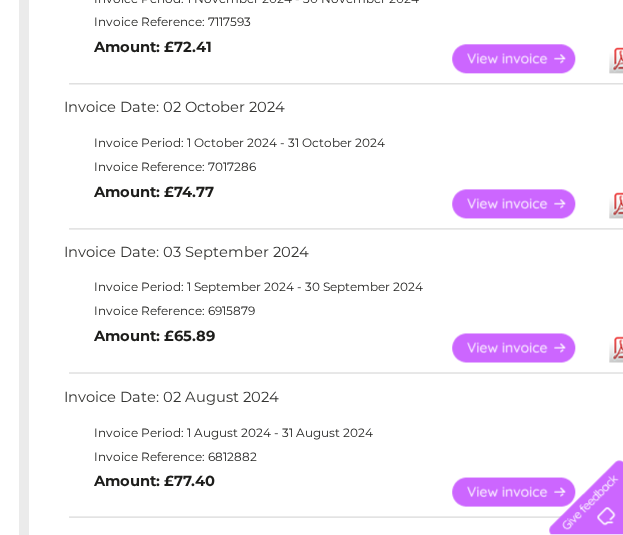 click on "View" at bounding box center (525, 203) 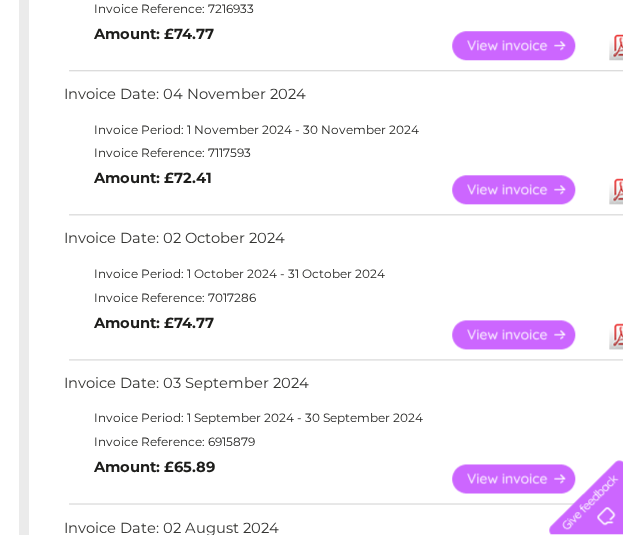 scroll, scrollTop: 424, scrollLeft: 0, axis: vertical 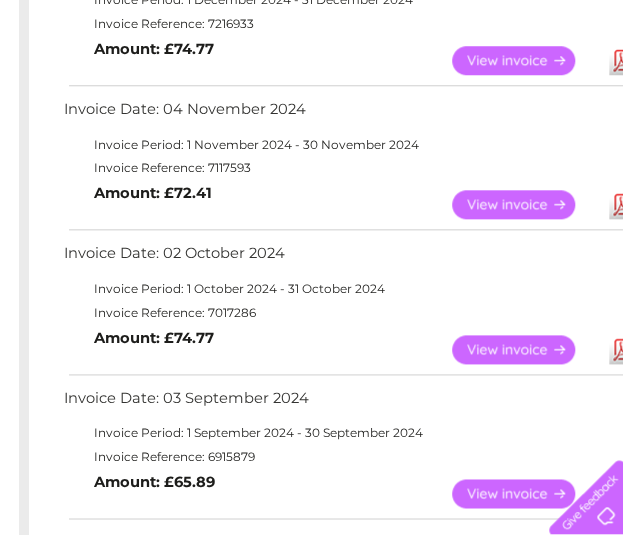 click on "View" at bounding box center (525, 204) 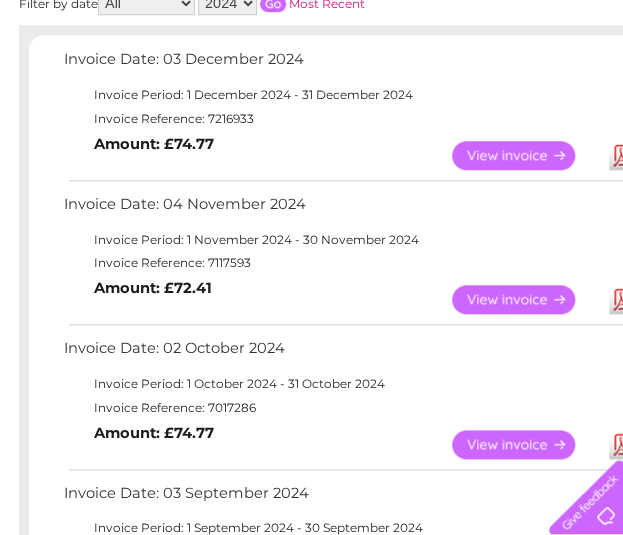 scroll, scrollTop: 327, scrollLeft: 0, axis: vertical 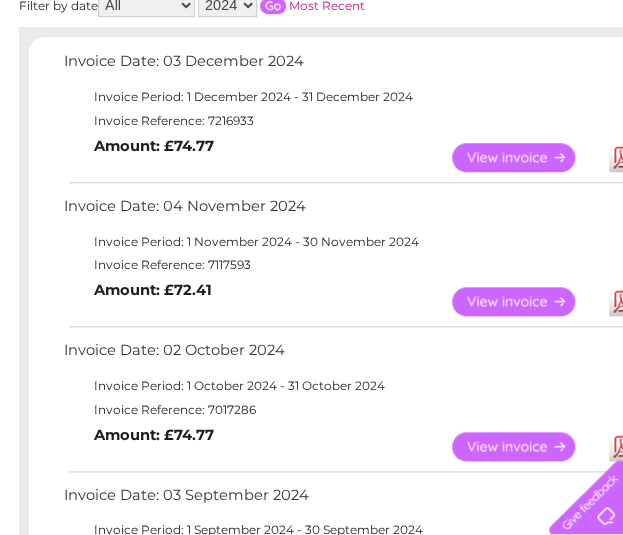 click on "View" at bounding box center [525, 157] 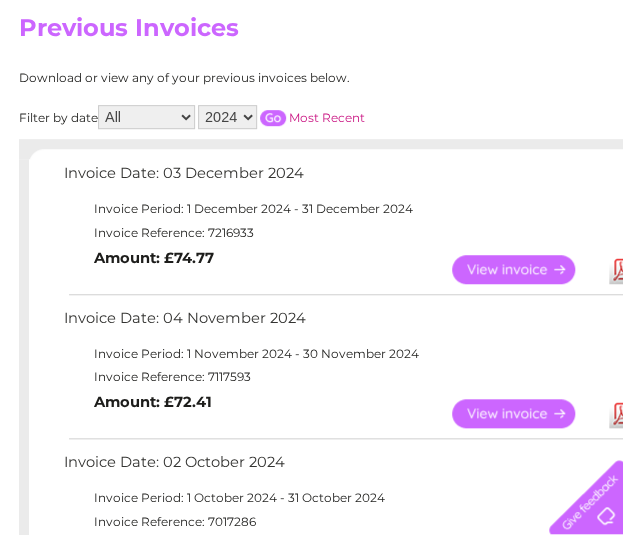 scroll, scrollTop: 214, scrollLeft: 0, axis: vertical 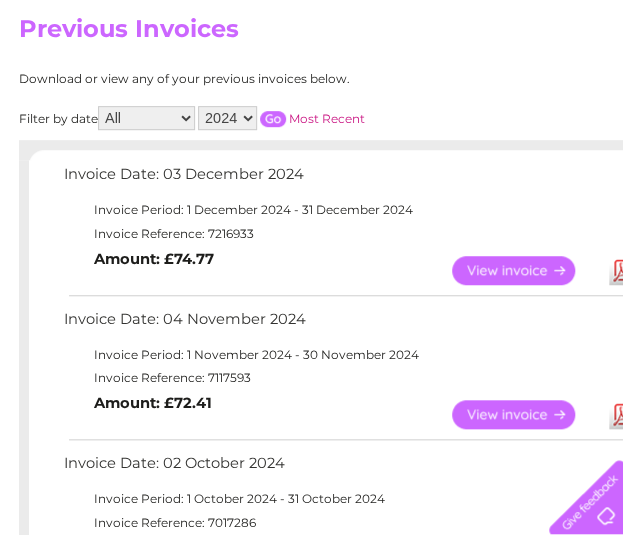 click on "2025
2024" at bounding box center [227, 118] 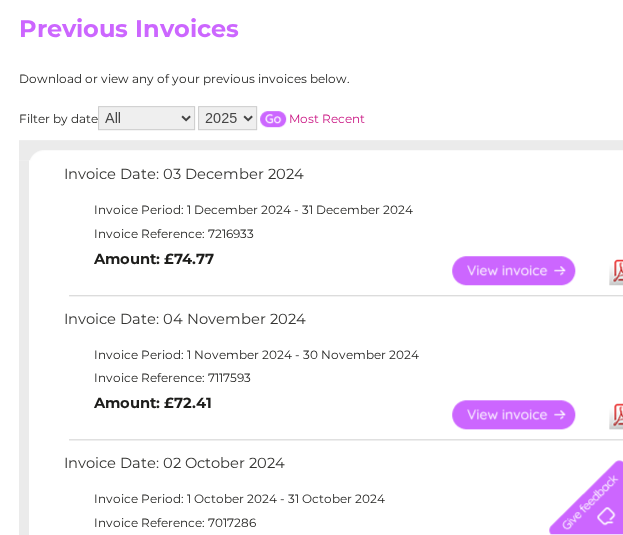 click on "2025
2024" at bounding box center (227, 118) 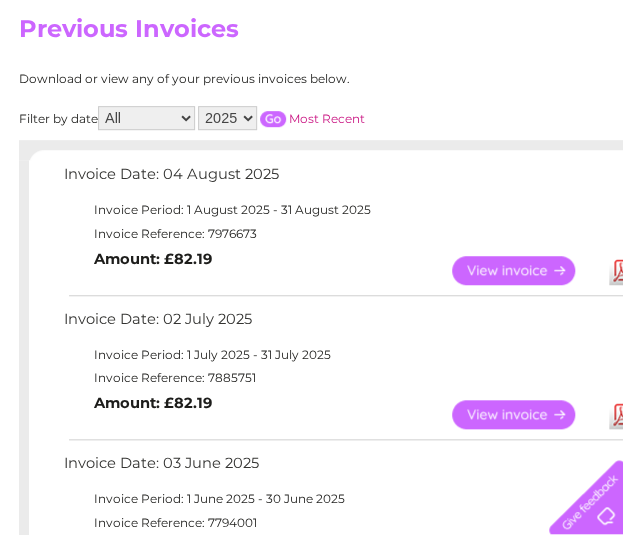 click at bounding box center [273, 119] 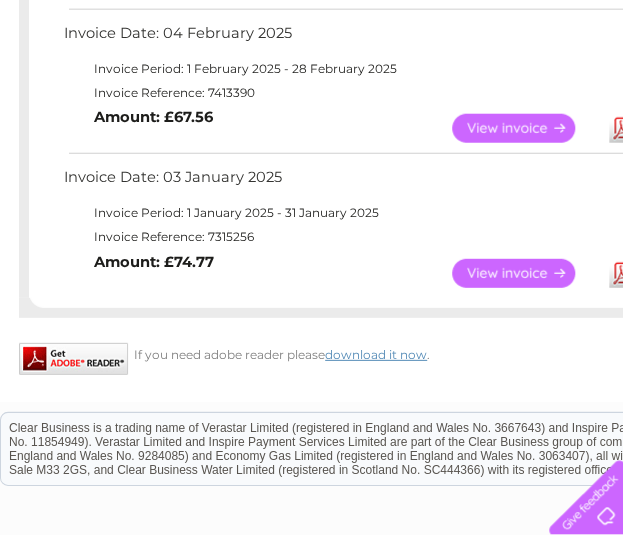 scroll, scrollTop: 1223, scrollLeft: 0, axis: vertical 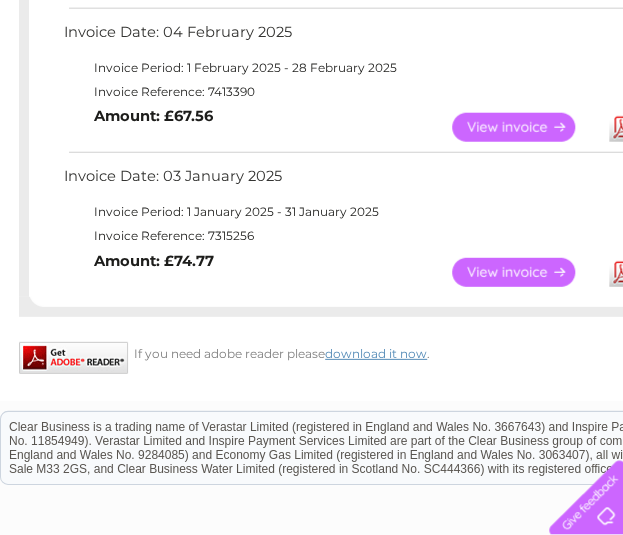 click on "View" at bounding box center [525, 272] 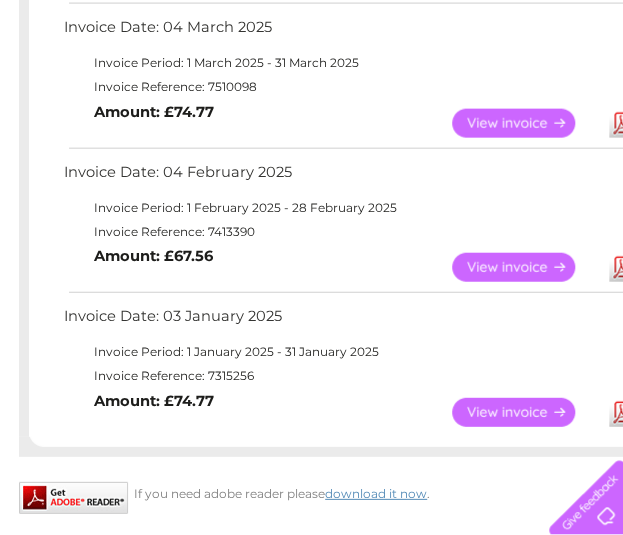 scroll, scrollTop: 1081, scrollLeft: 0, axis: vertical 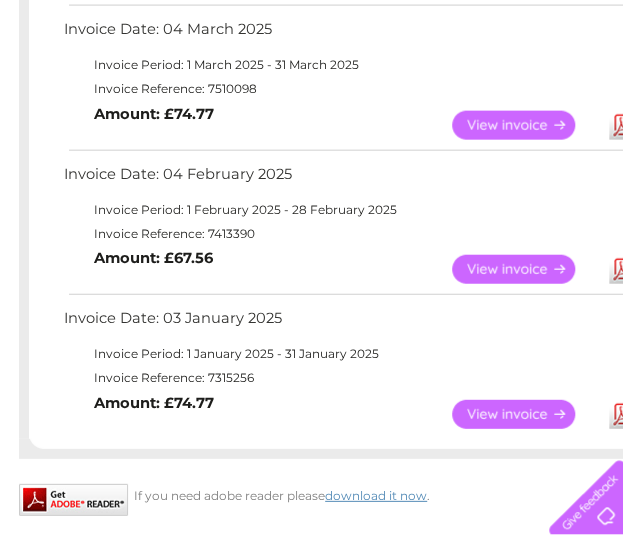 click on "View" at bounding box center (525, 125) 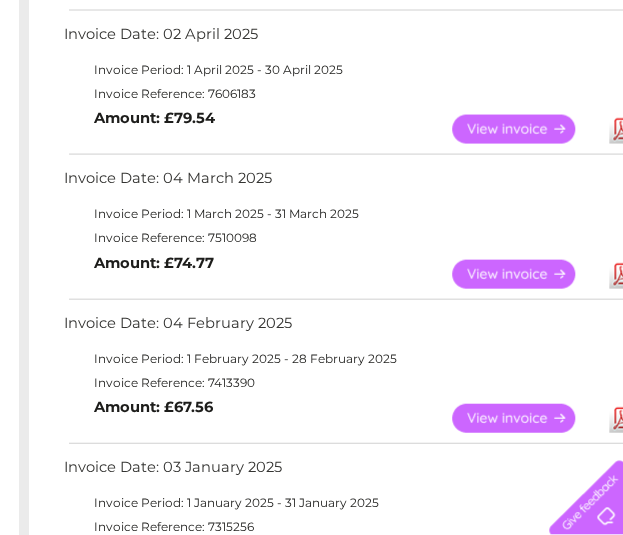 scroll, scrollTop: 910, scrollLeft: 0, axis: vertical 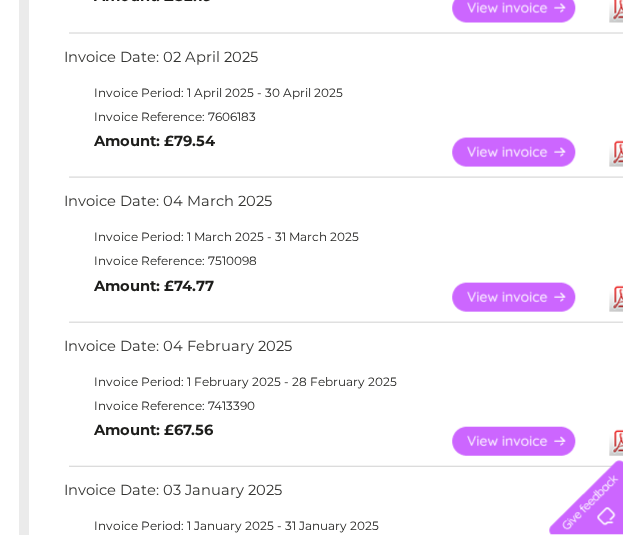 click on "View" at bounding box center [525, 151] 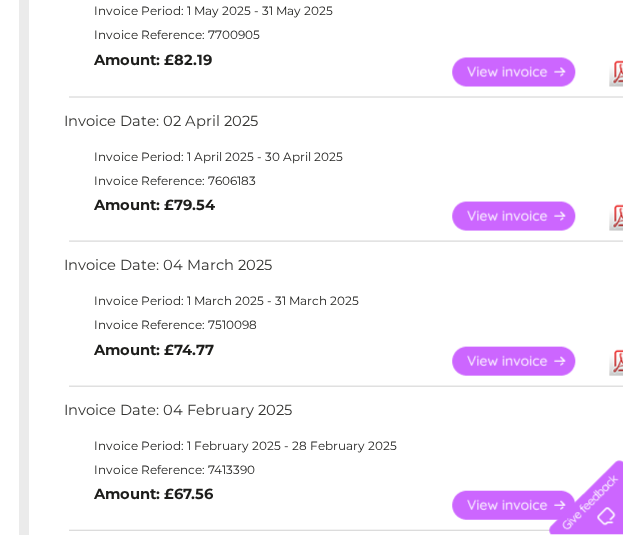 scroll, scrollTop: 839, scrollLeft: 0, axis: vertical 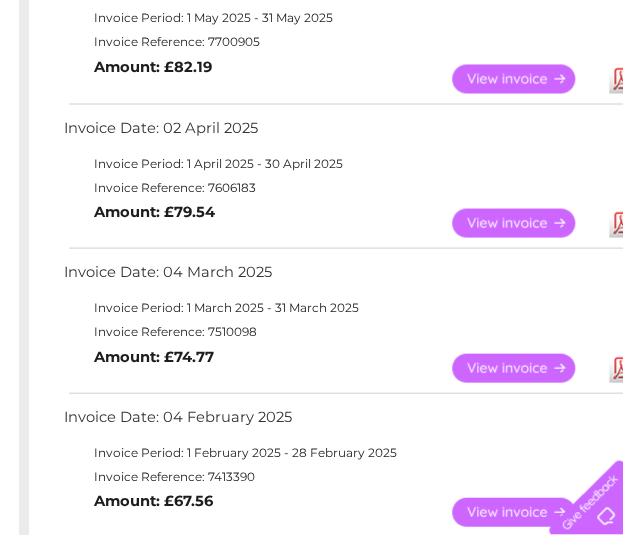 click on "View" at bounding box center [525, 78] 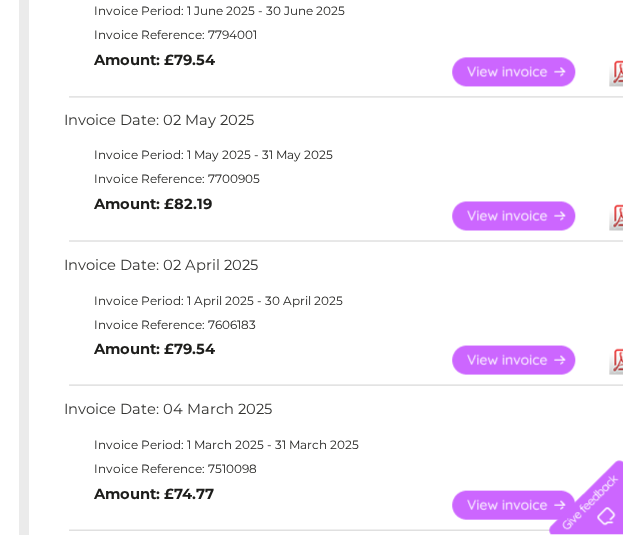 scroll, scrollTop: 682, scrollLeft: 0, axis: vertical 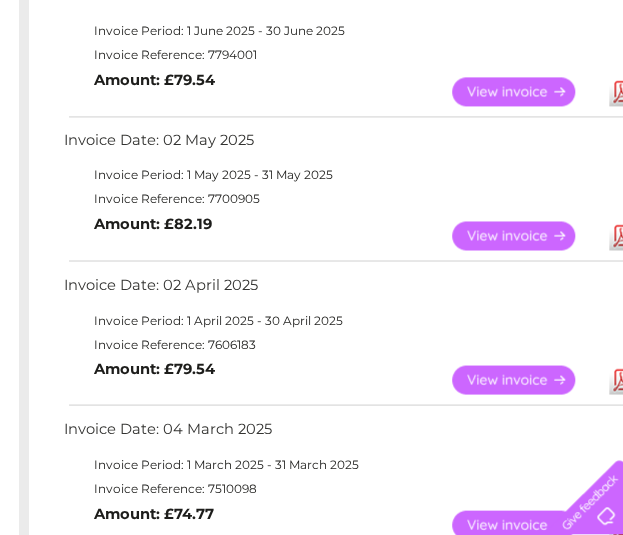 click on "View" at bounding box center [525, 91] 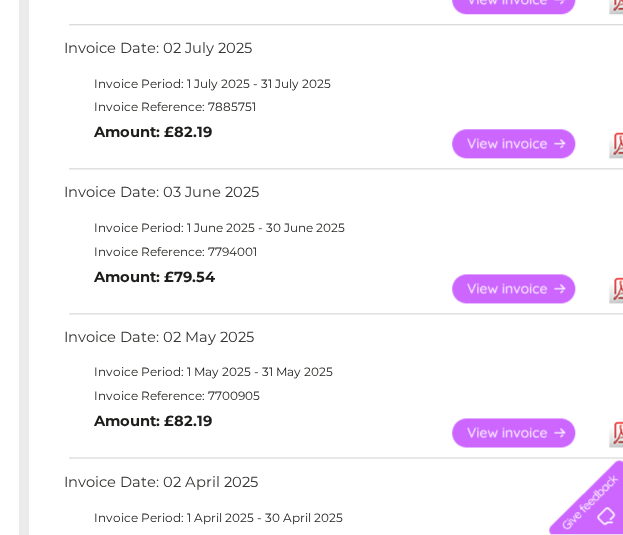 scroll, scrollTop: 484, scrollLeft: 0, axis: vertical 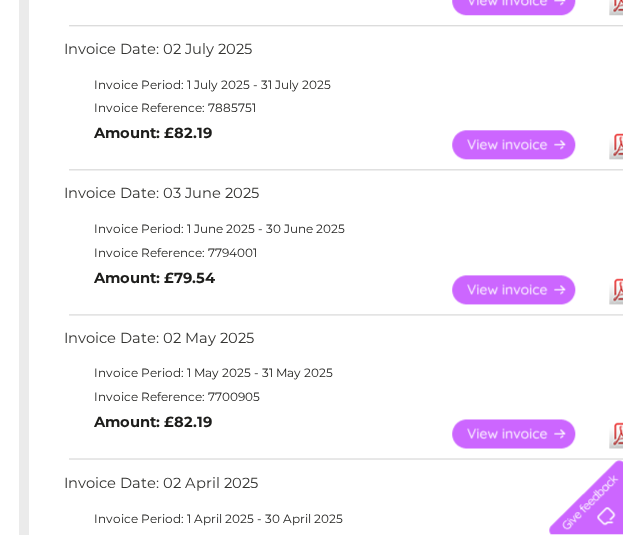 click on "View" at bounding box center (525, 144) 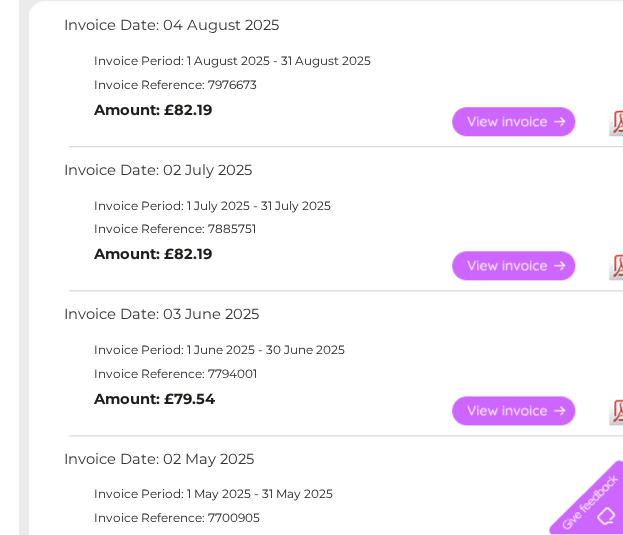 scroll, scrollTop: 362, scrollLeft: 0, axis: vertical 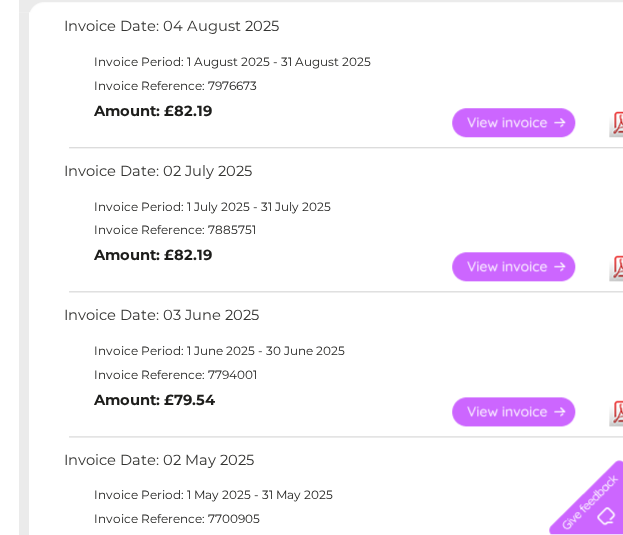 click on "View" at bounding box center [525, 122] 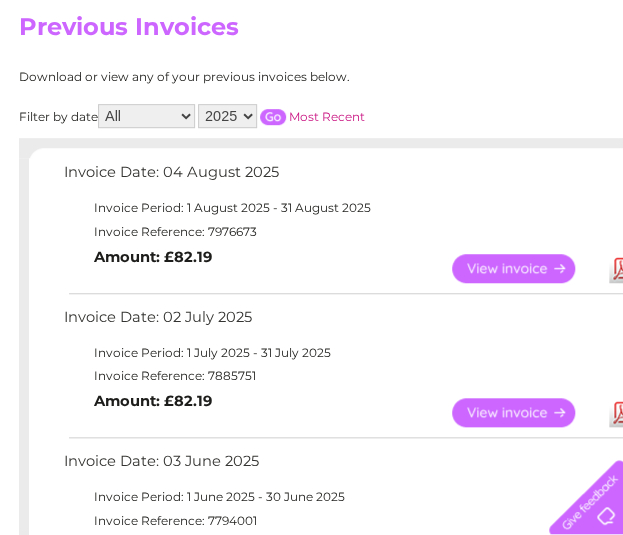 scroll, scrollTop: 206, scrollLeft: 0, axis: vertical 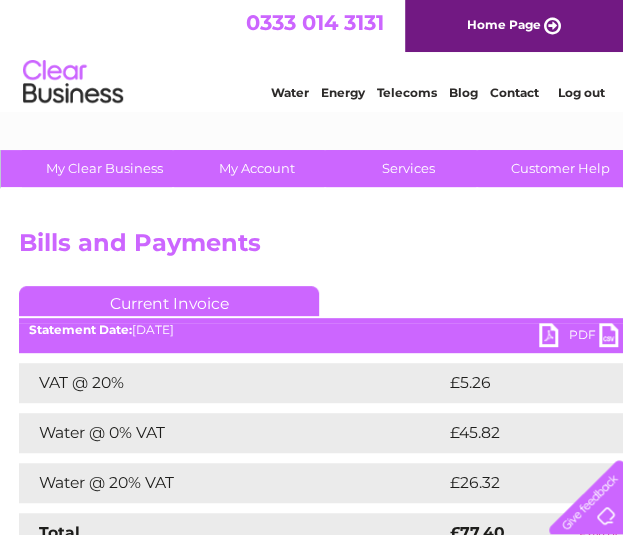 click on "PDF" at bounding box center [569, 337] 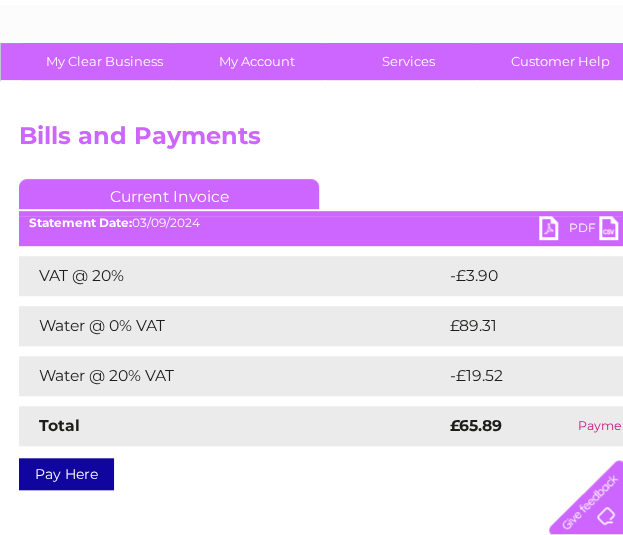 scroll, scrollTop: 110, scrollLeft: 0, axis: vertical 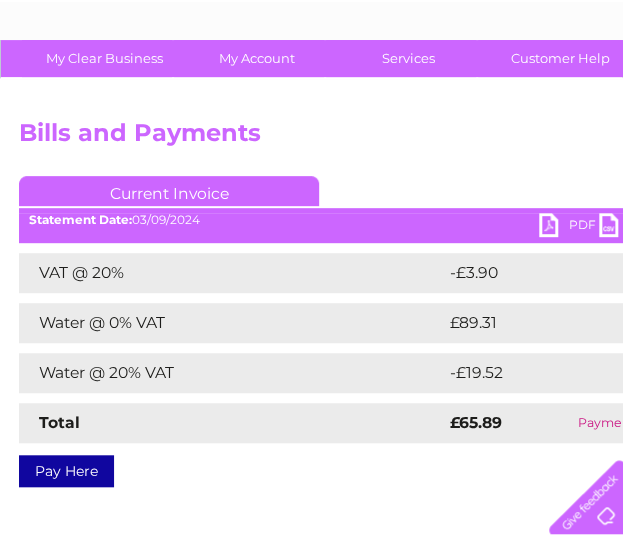 click on "PDF" at bounding box center [569, 227] 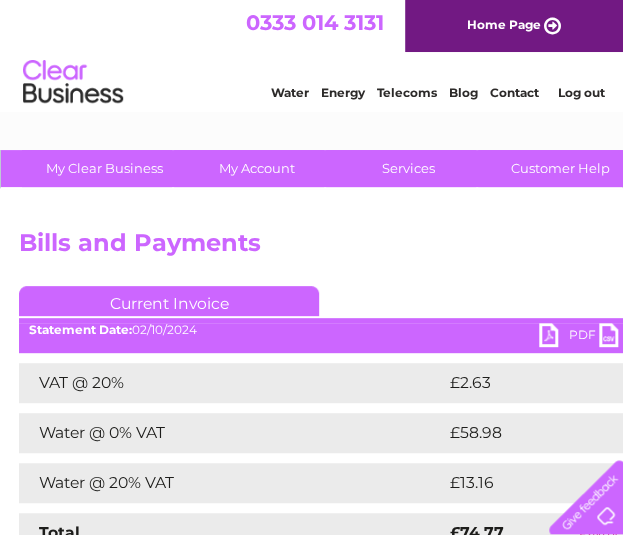 scroll, scrollTop: 0, scrollLeft: 0, axis: both 